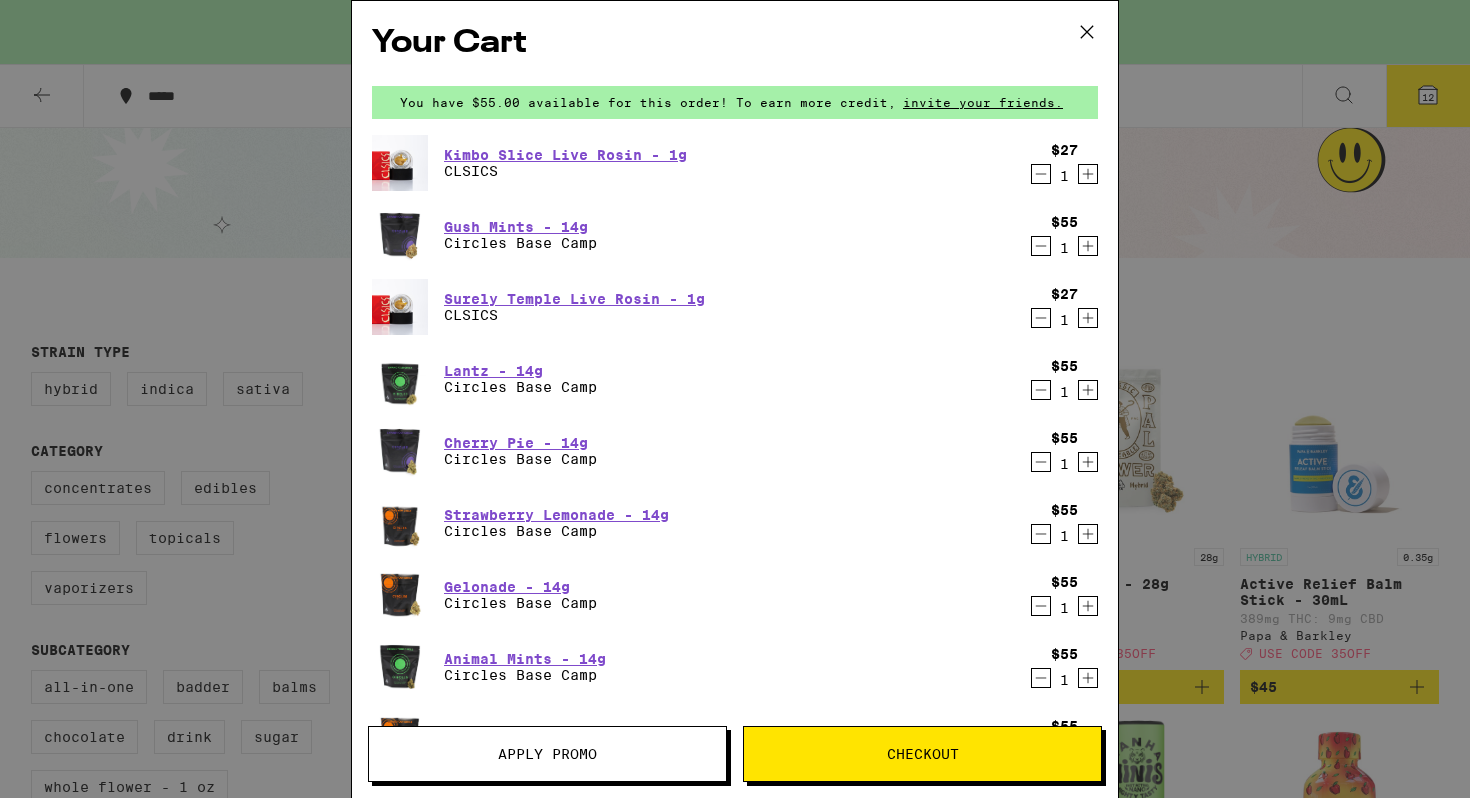 scroll, scrollTop: 1614, scrollLeft: 0, axis: vertical 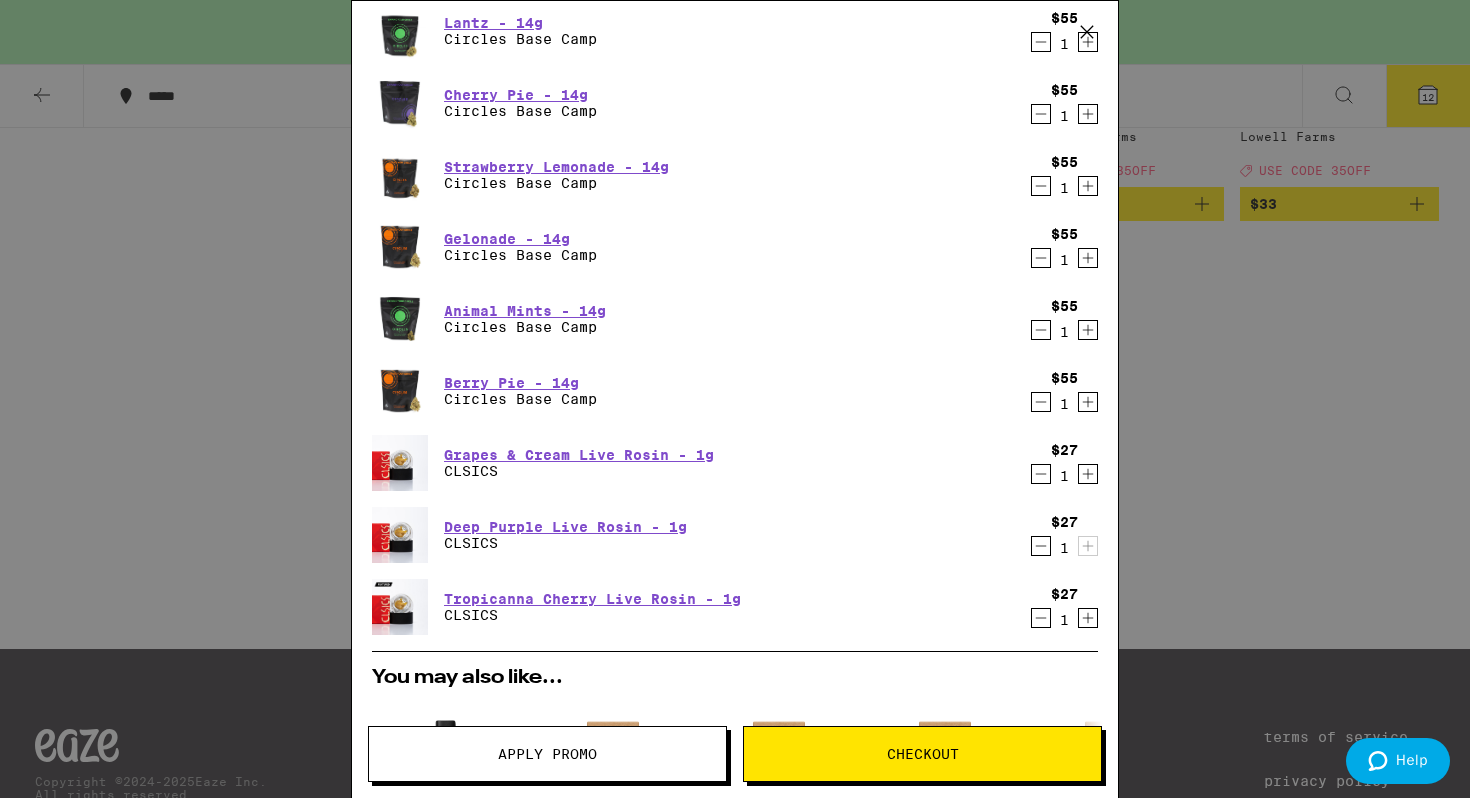 type 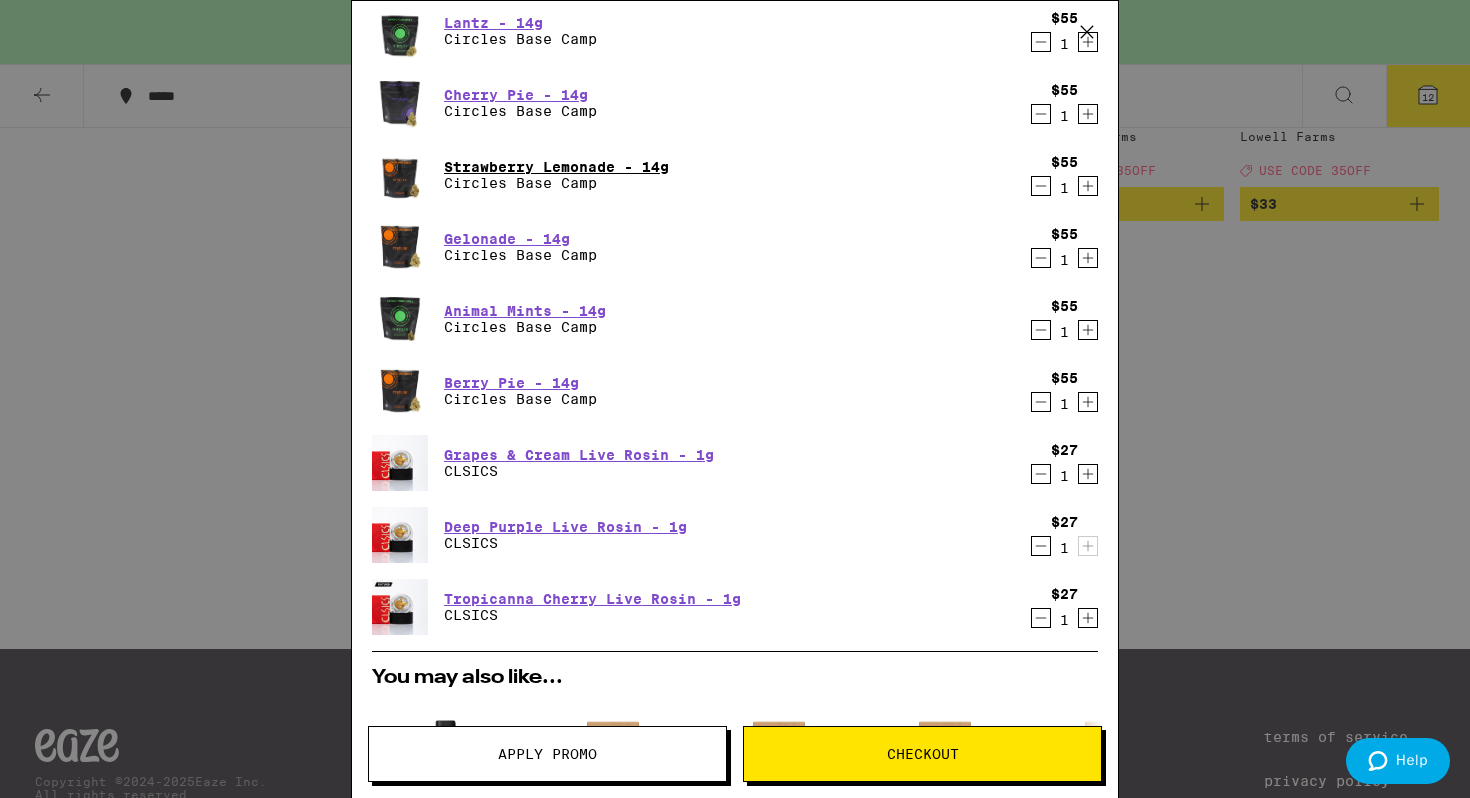 click on "Strawberry Lemonade - 14g" at bounding box center (556, 167) 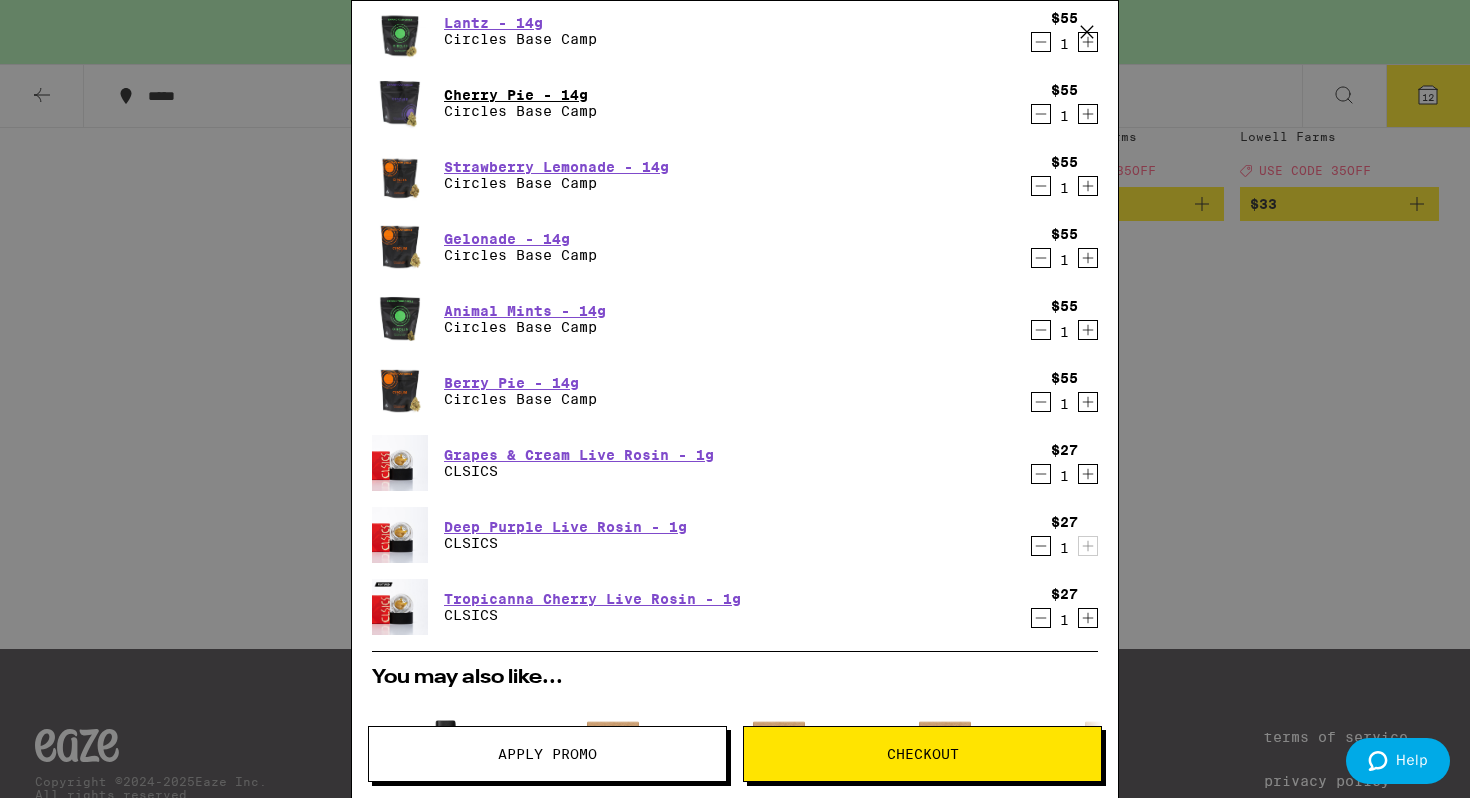 click on "Cherry Pie - 14g" at bounding box center [520, 95] 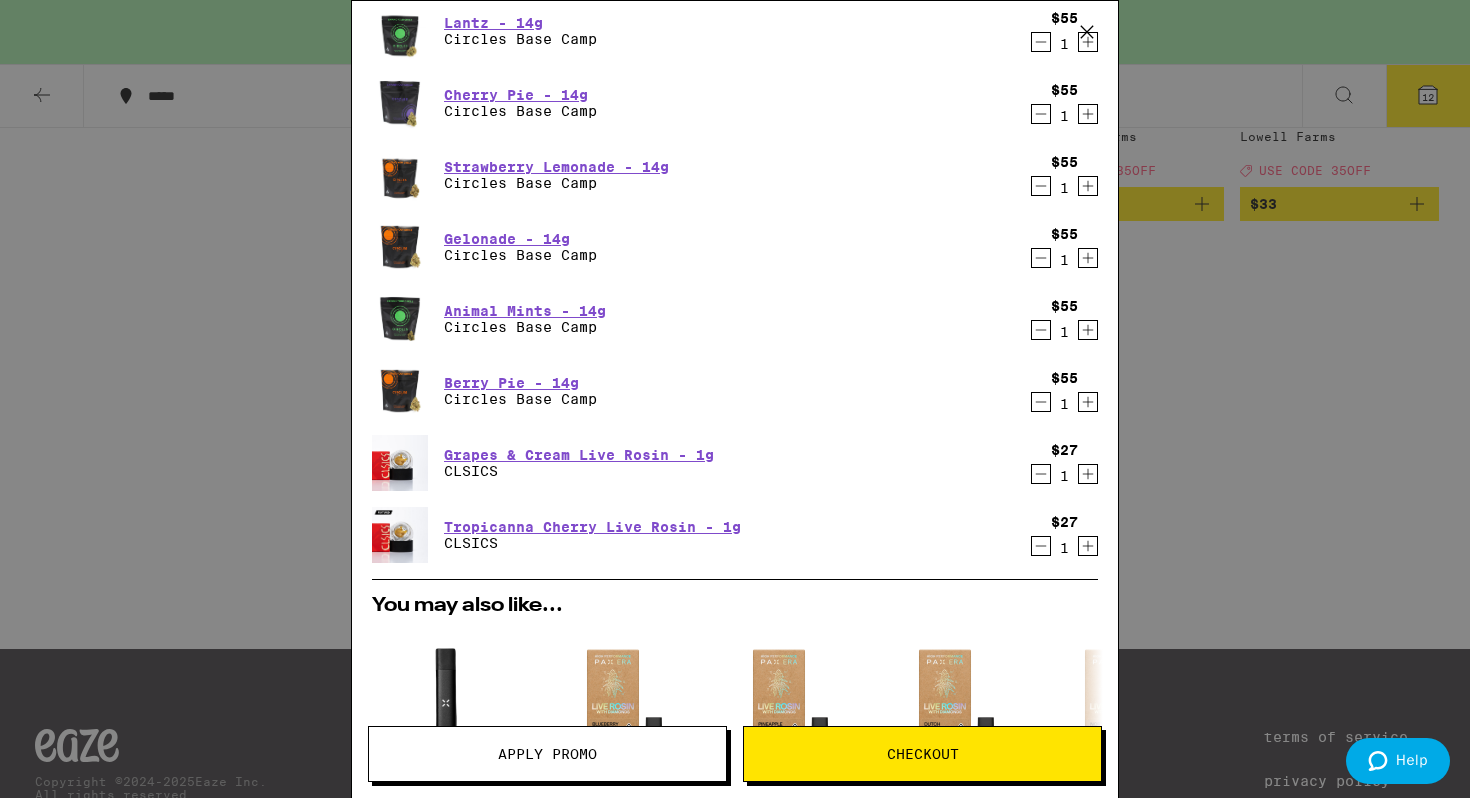 click 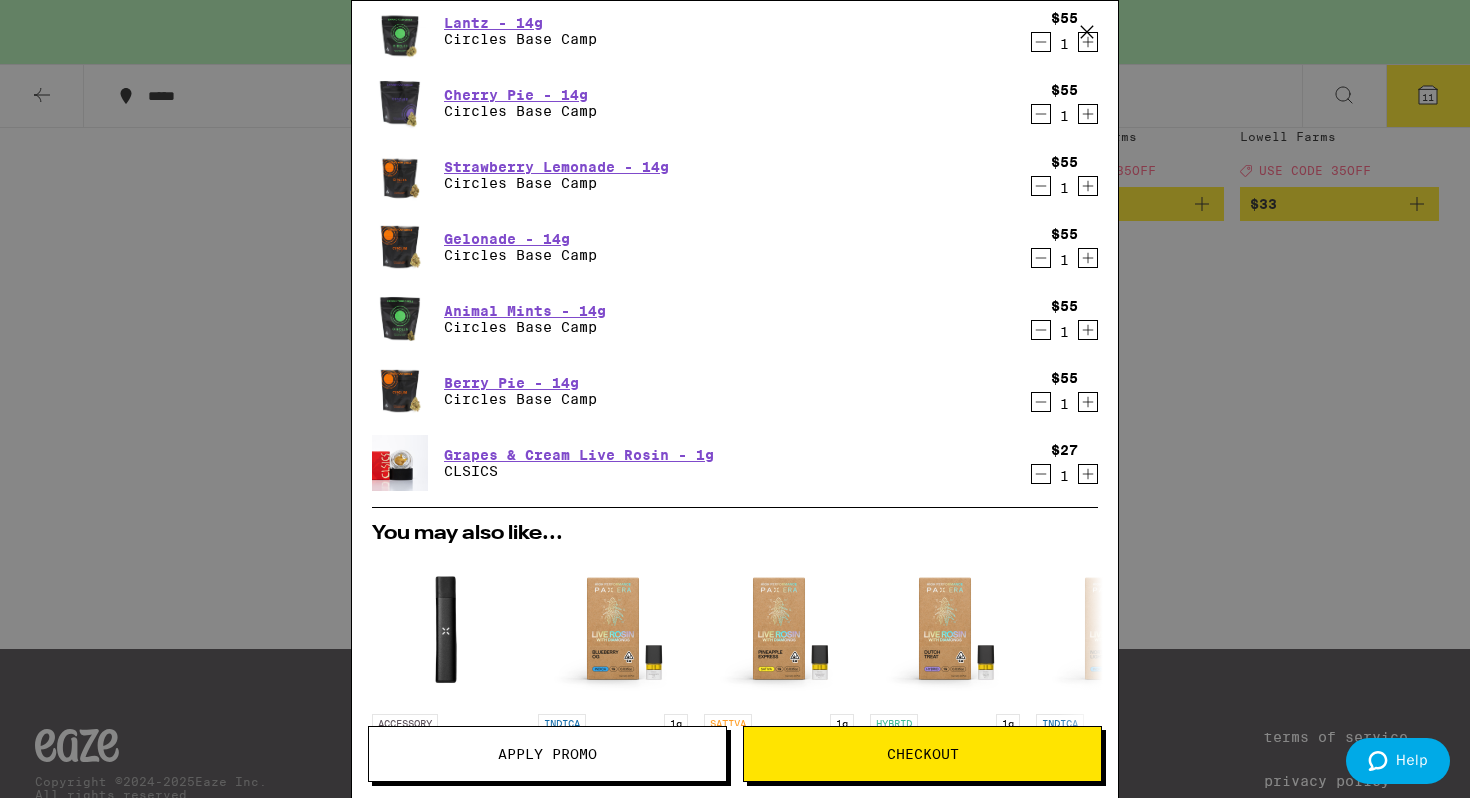click on "You have $55.00 available for this order! To earn more credit, invite your friends. ***** ***** 11 35% Off - Low Stock, High Vibes FINAL SALE: No returns, refunds, or exchanges - Use Code: 35OFF FILTER Clearfalse filter Strain Type Hybrid Indica Sativa Category Concentrates Edibles Flowers Topicals Vaporizers Subcategory All-In-One Badder Balms Chocolate Drink Sugar Whole Flower - 1 oz Whole Flower - 1/2 oz Whole Flower - 1/4 oz Whole Flower - 1/8 oz Brand Anarchy Circles Base Camp Cloud Cookies Ember Valley GoldDrop Humboldt Farms Kanha Kurvana Lowell Farms Old Pal Papa & Barkley Seed Junky Traditional Uncle Arnie's Showing 23 results HYBRID 3.5g RS11 - 3.5g 20% THC Anarchy Deal Created with Sketch. USE CODE 35OFF $12 INDICA 3.5g Permanent Marker - 3.5g 22% THC Cloud Deal Created with Sketch. USE CODE 35OFF $18 INDICA 1g ASCND Space Walker OG AIO - 1g 93% THC Kurvana Deal Created with Sketch. USE CODE 35OFF $70 HYBRID 28g Cali Mints - 28g 23% THC Old Pal Deal Created with Sketch. USE CODE 35OFF $135 HYBRID $" at bounding box center [735, -325] 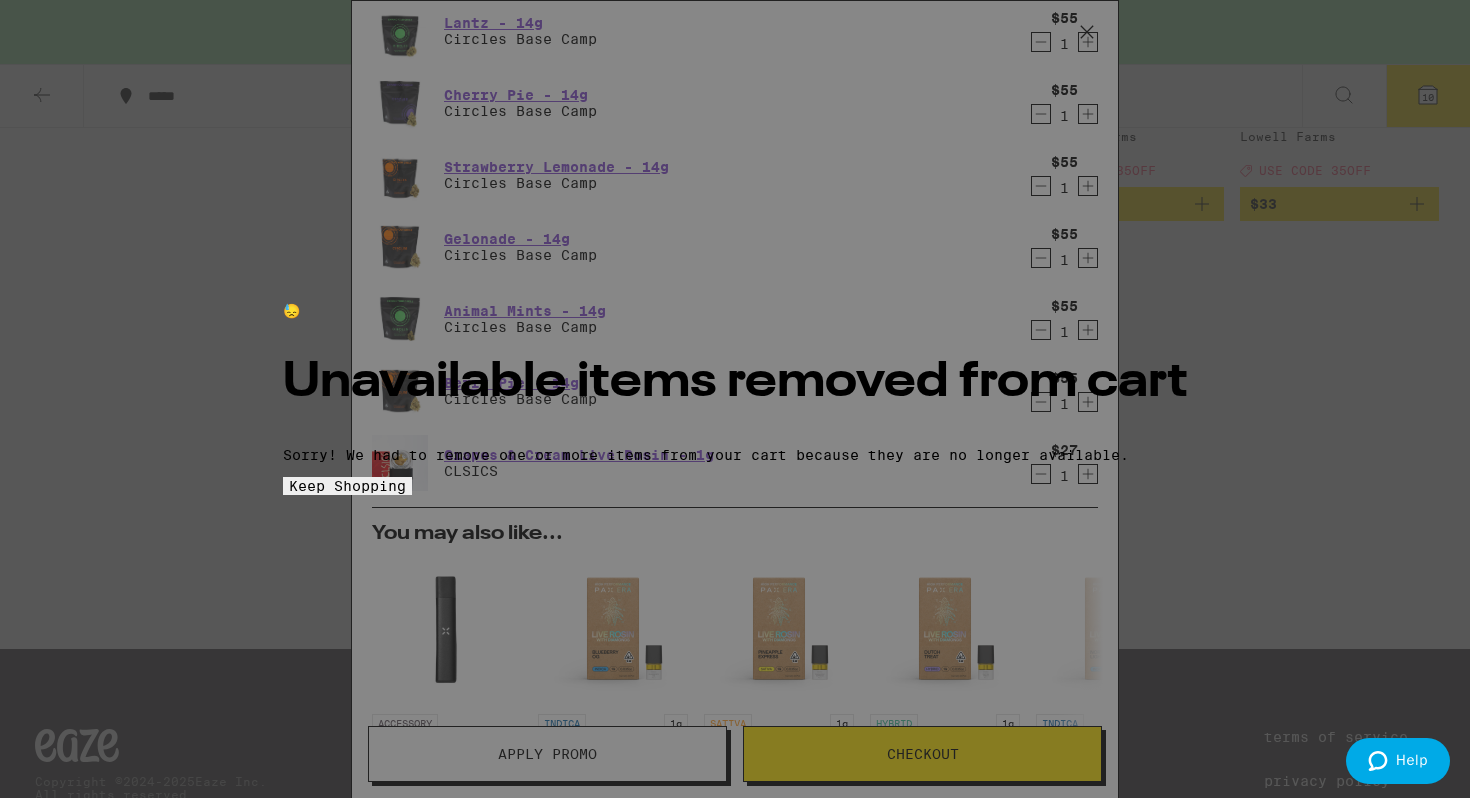 click on "Keep Shopping" at bounding box center (347, 486) 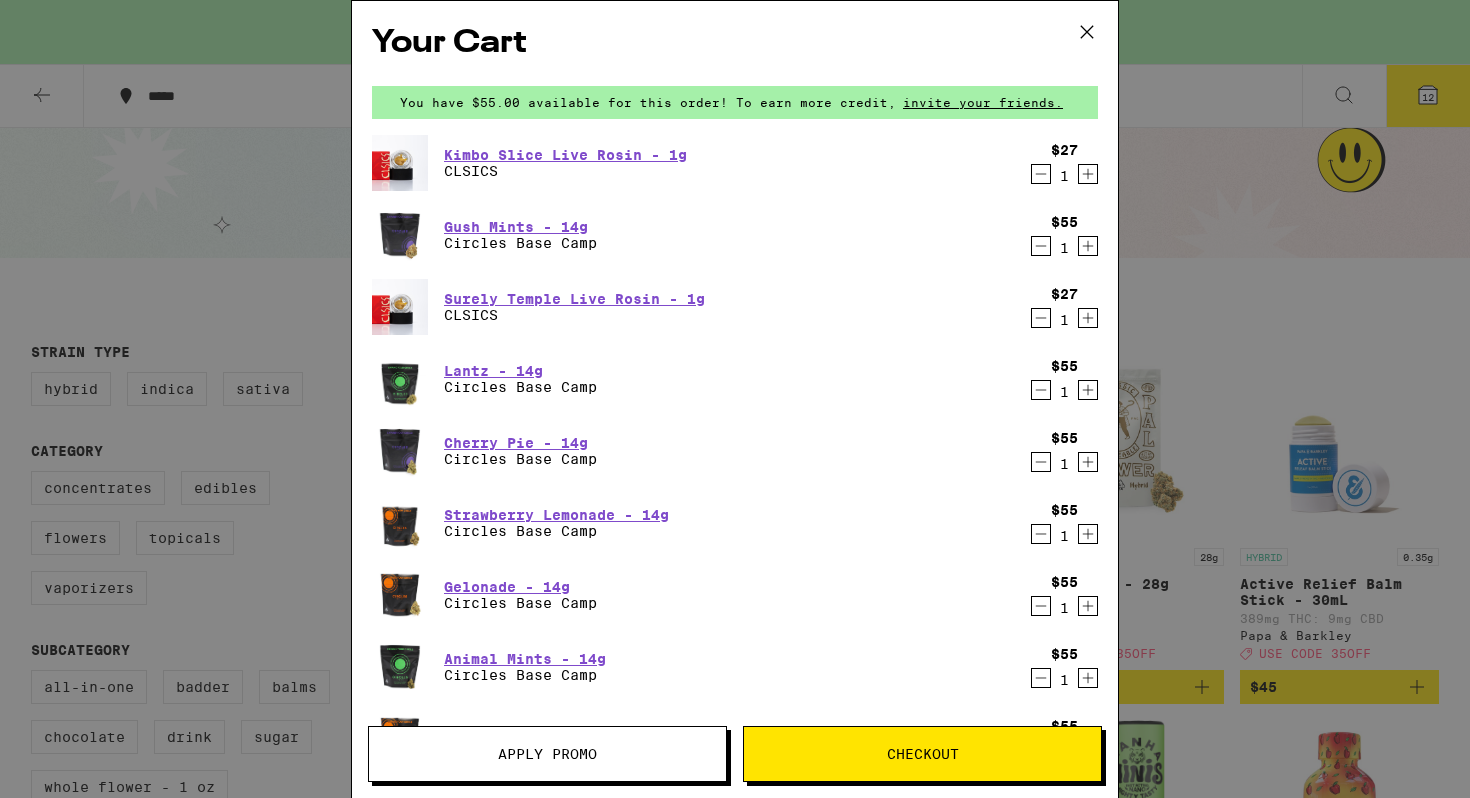 scroll, scrollTop: 0, scrollLeft: 0, axis: both 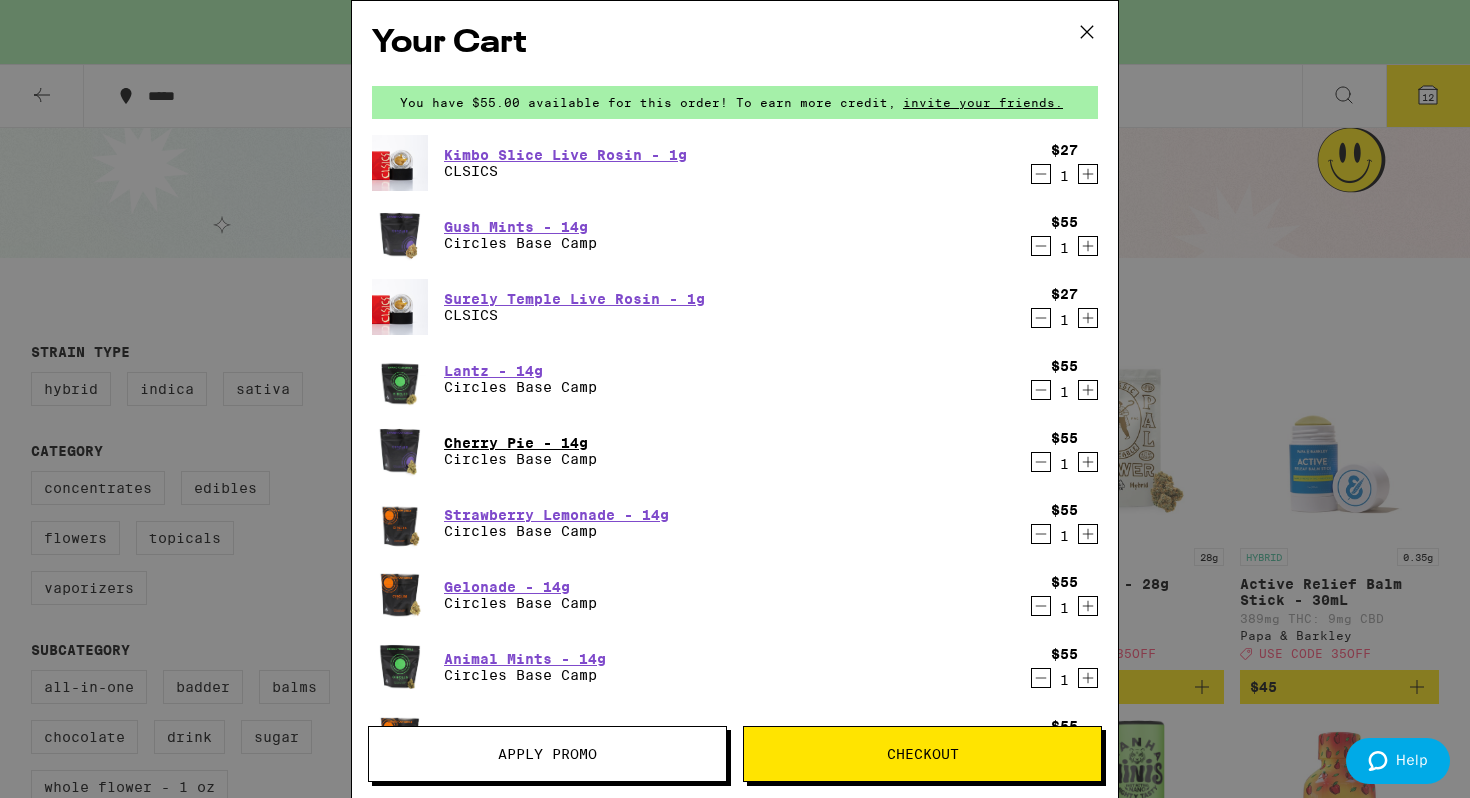 click on "Cherry Pie - 14g" at bounding box center [520, 443] 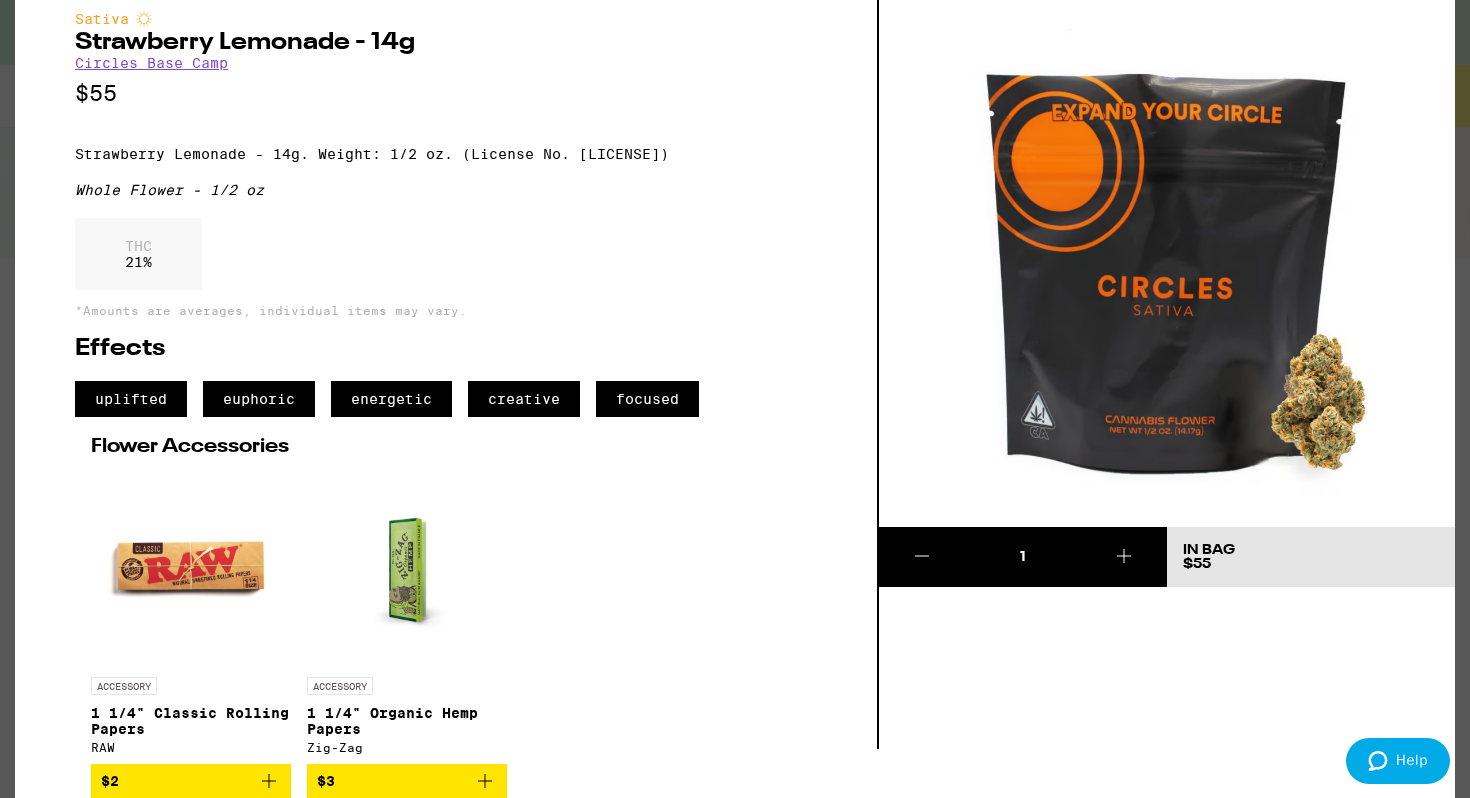 scroll, scrollTop: 0, scrollLeft: 0, axis: both 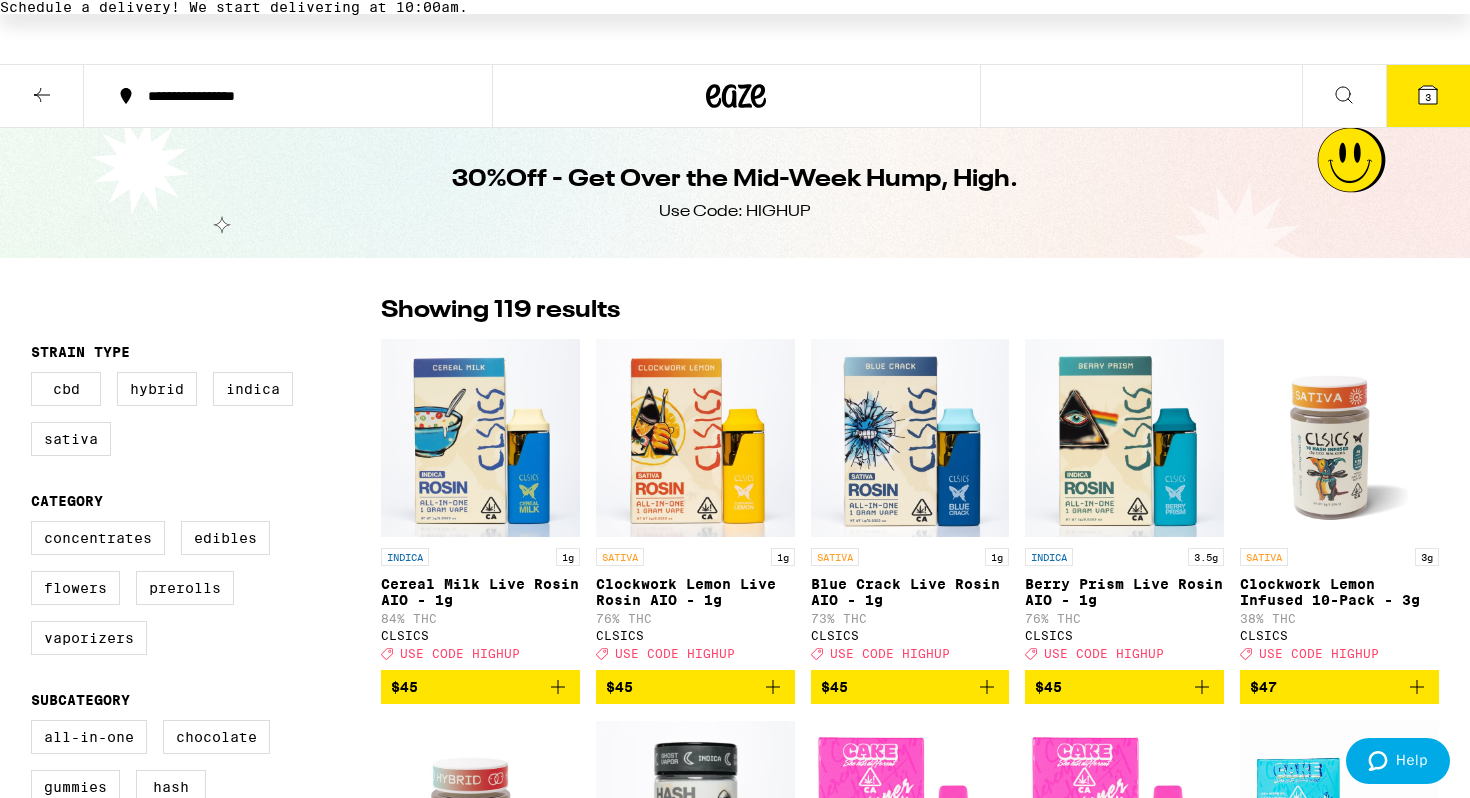 click on "3" at bounding box center [1428, 96] 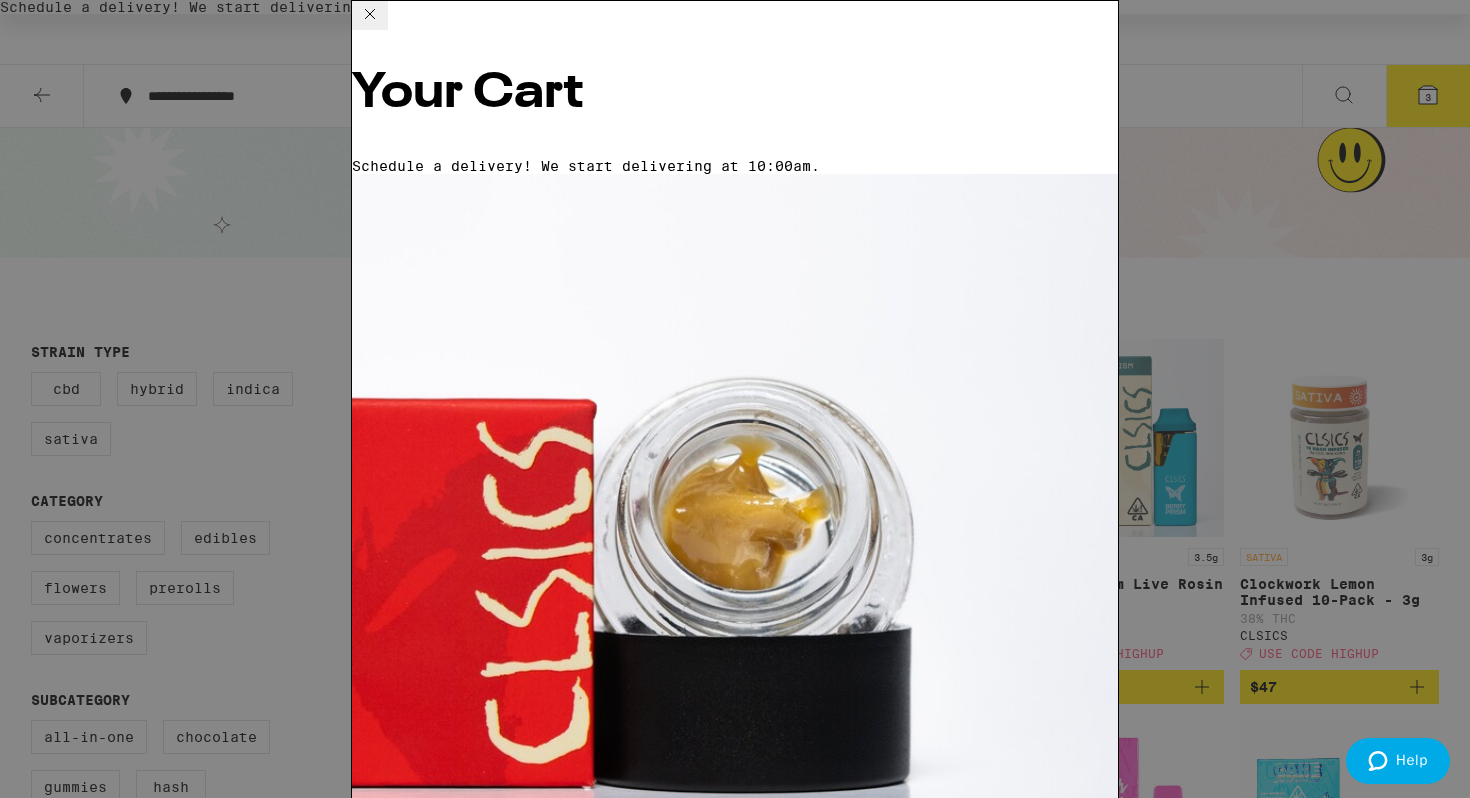 scroll, scrollTop: 289, scrollLeft: 0, axis: vertical 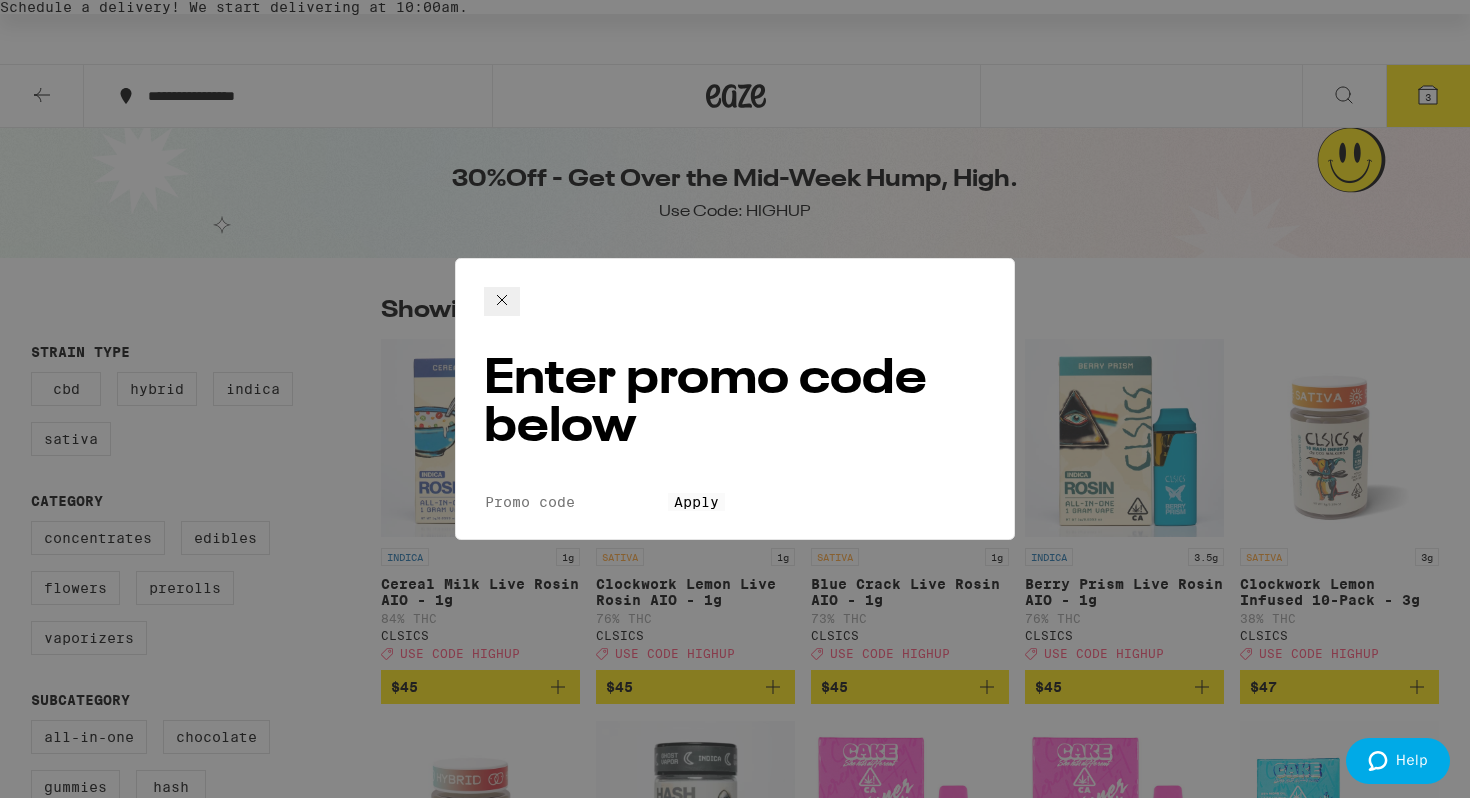 click on "Promo Code" at bounding box center [576, 502] 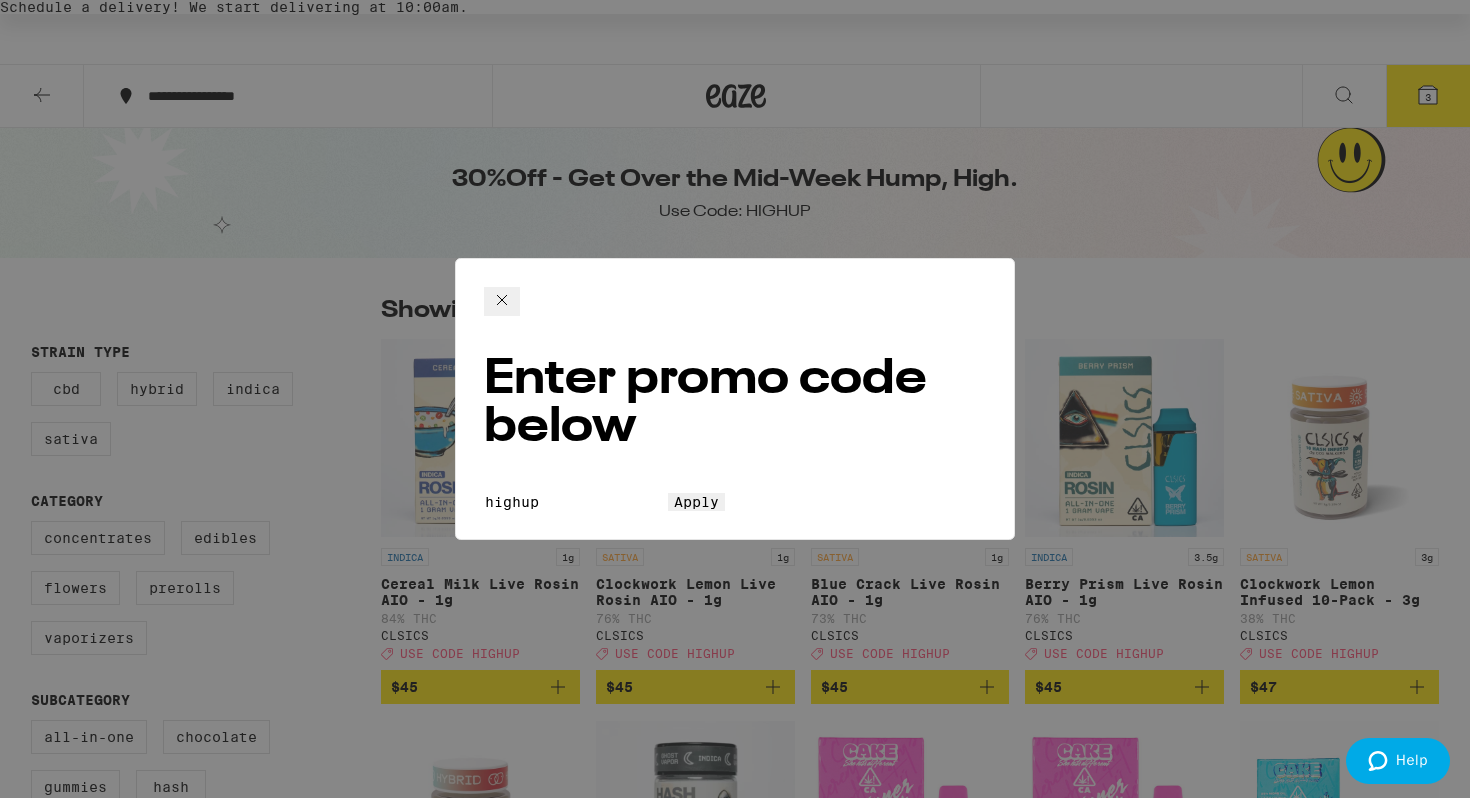 type on "highup" 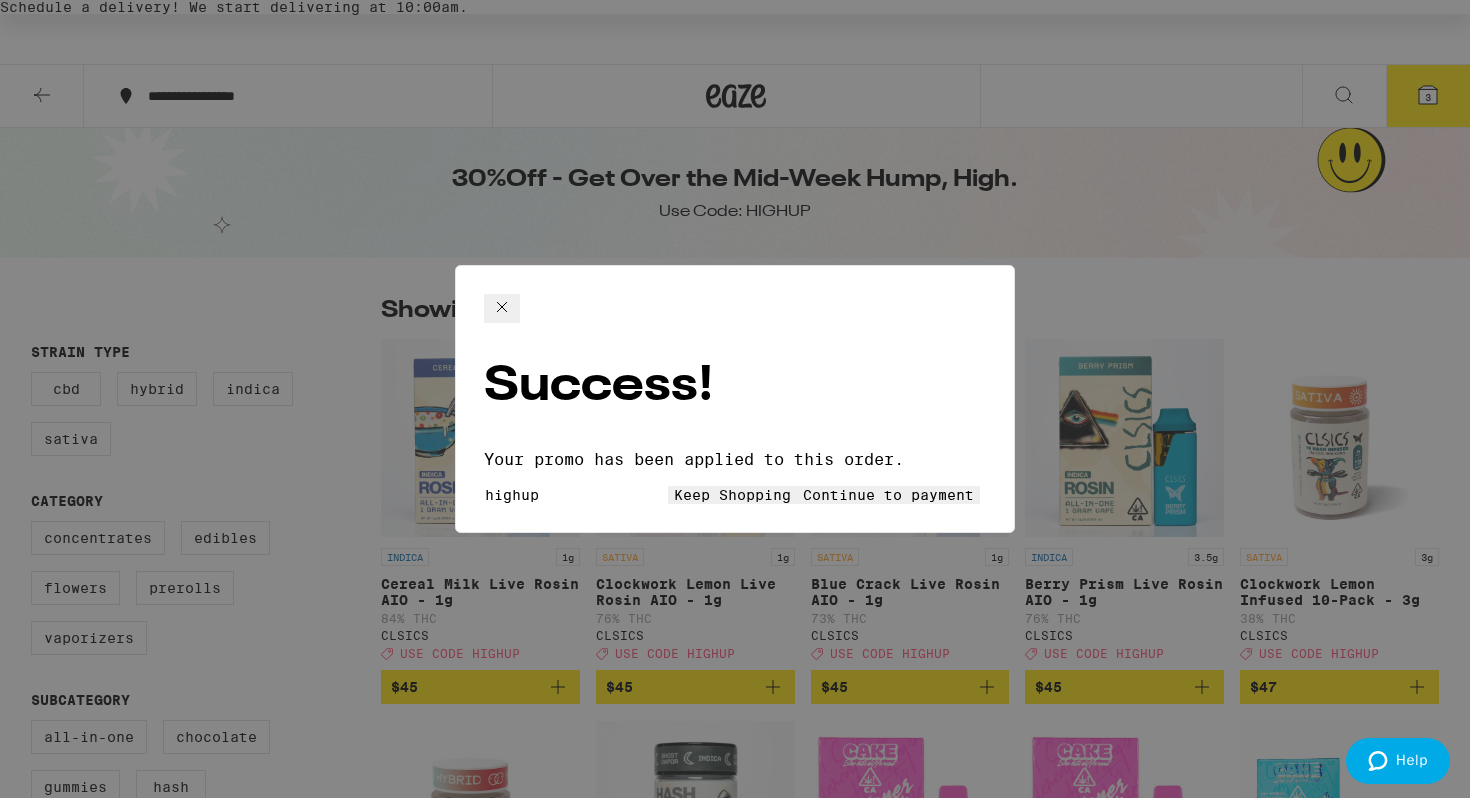 click on "Continue to payment" at bounding box center [888, 495] 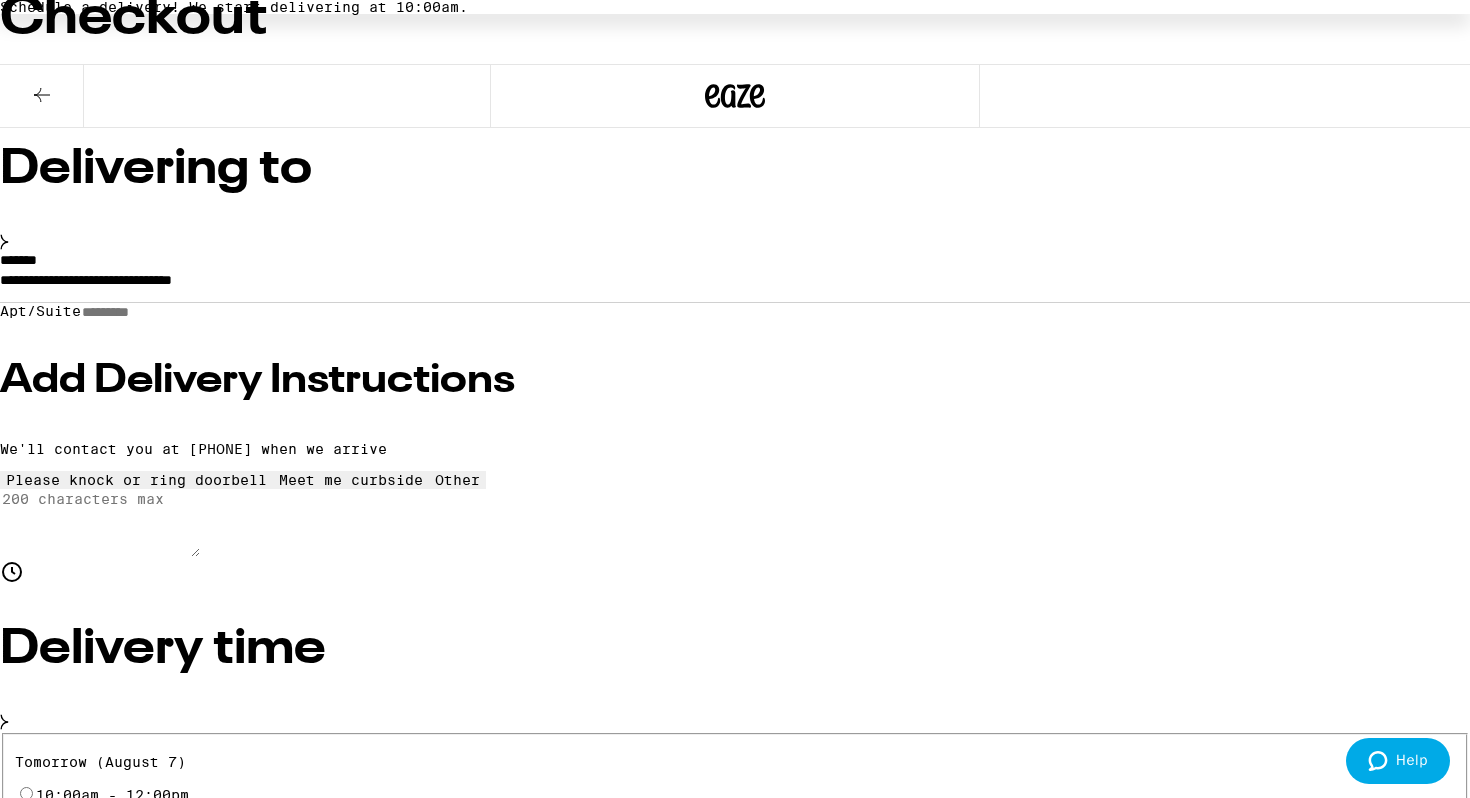 scroll, scrollTop: 141, scrollLeft: 0, axis: vertical 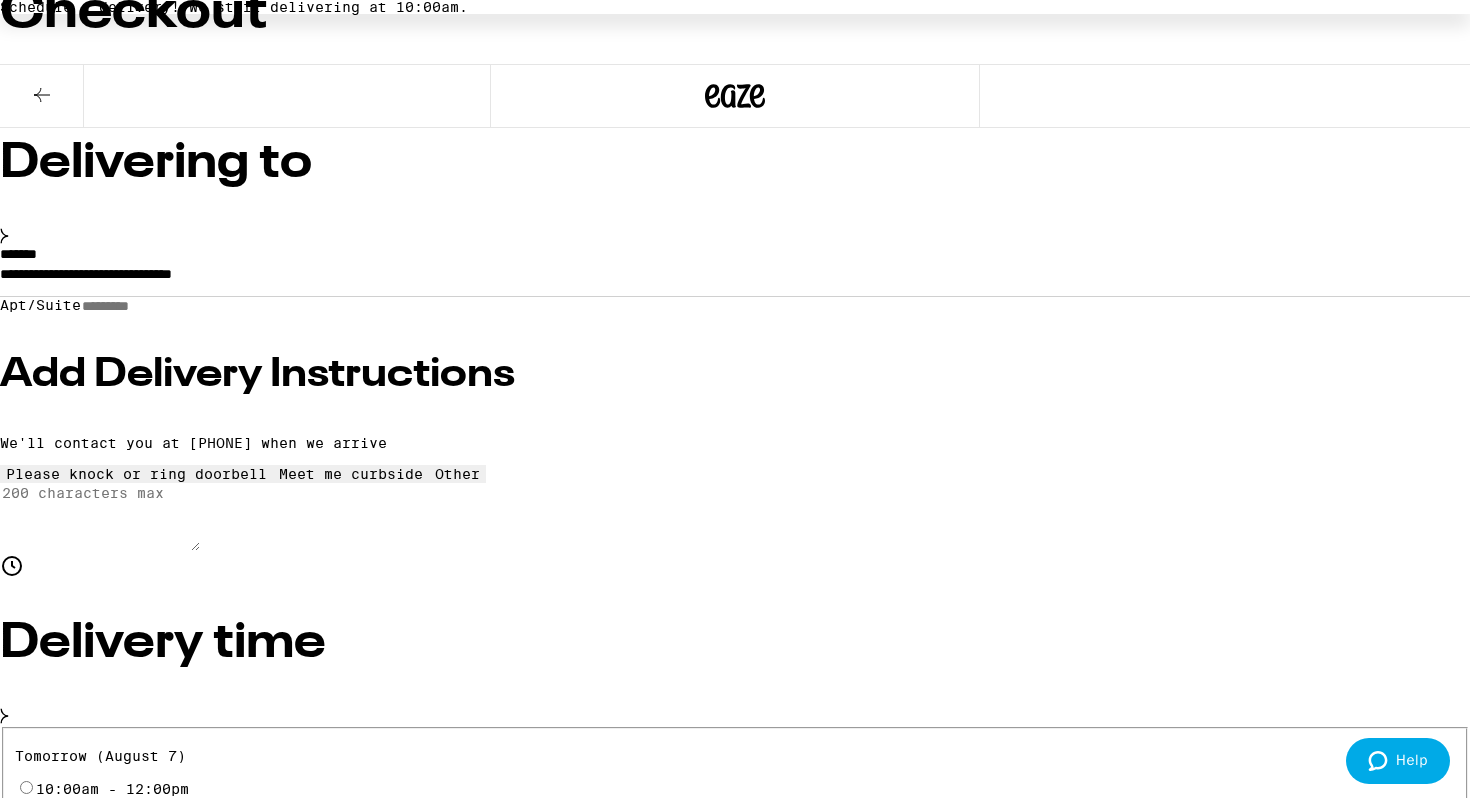 click on "Add Delivery Instructions" at bounding box center [735, 375] 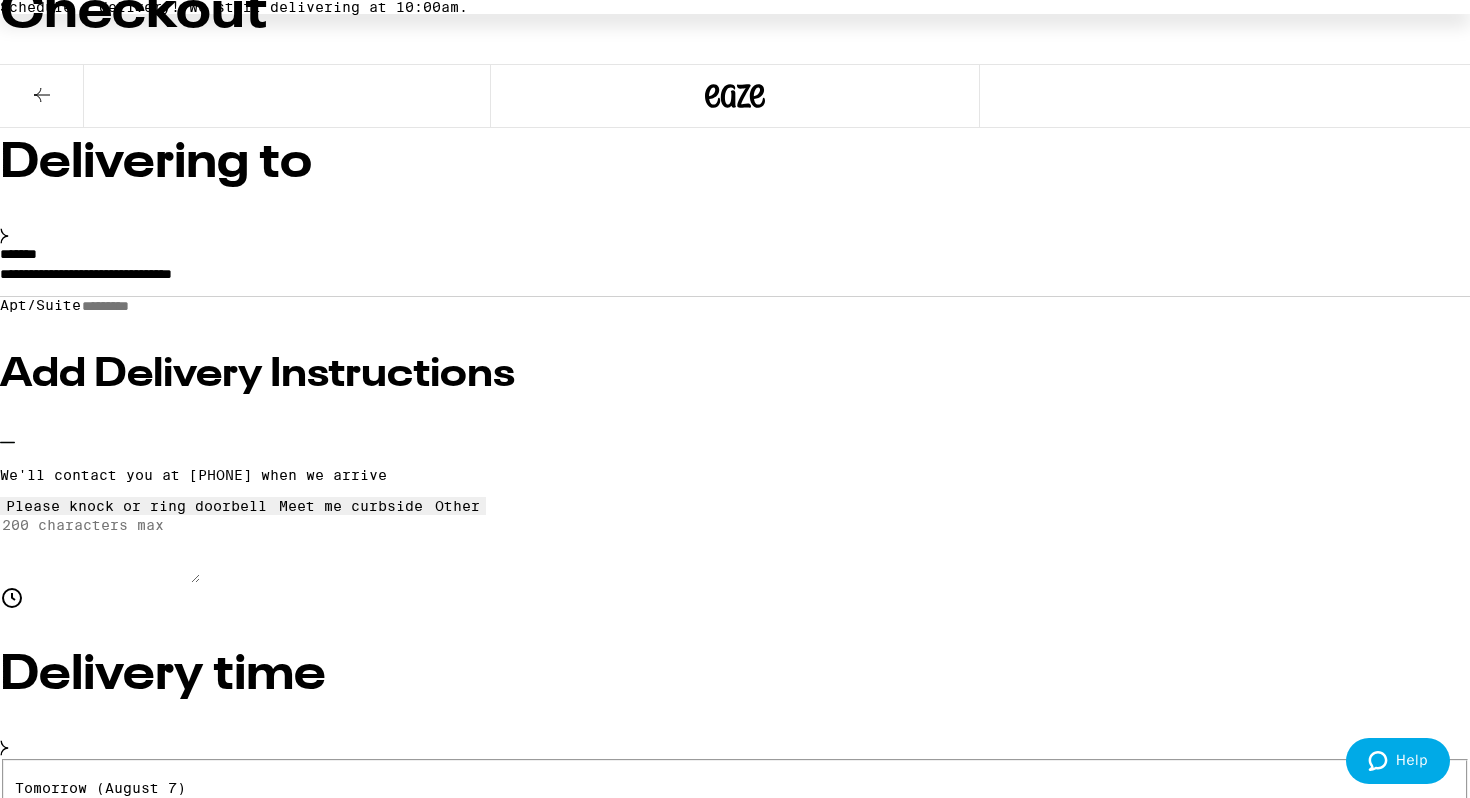 click on "Meet me curbside" at bounding box center [351, 506] 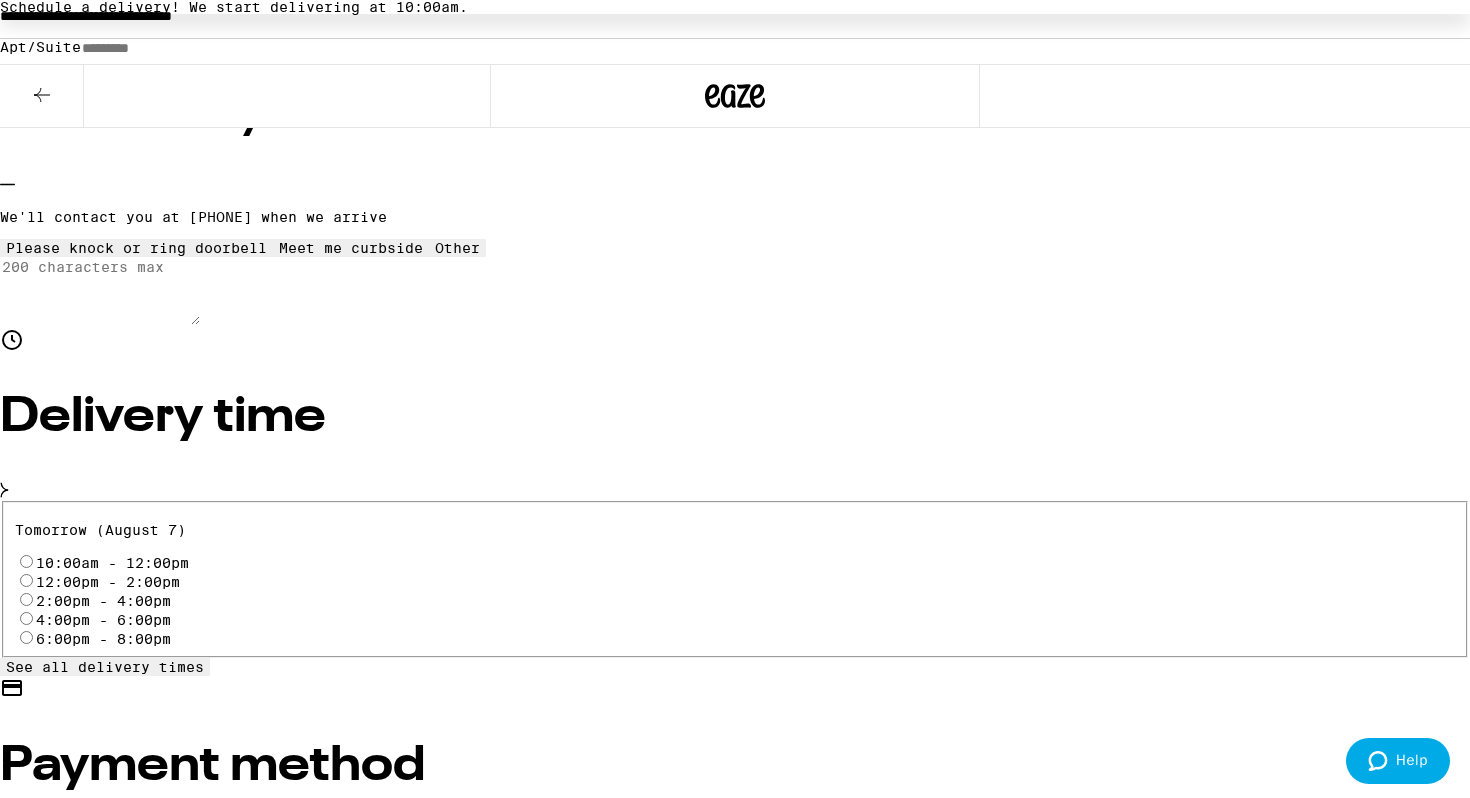 scroll, scrollTop: 424, scrollLeft: 0, axis: vertical 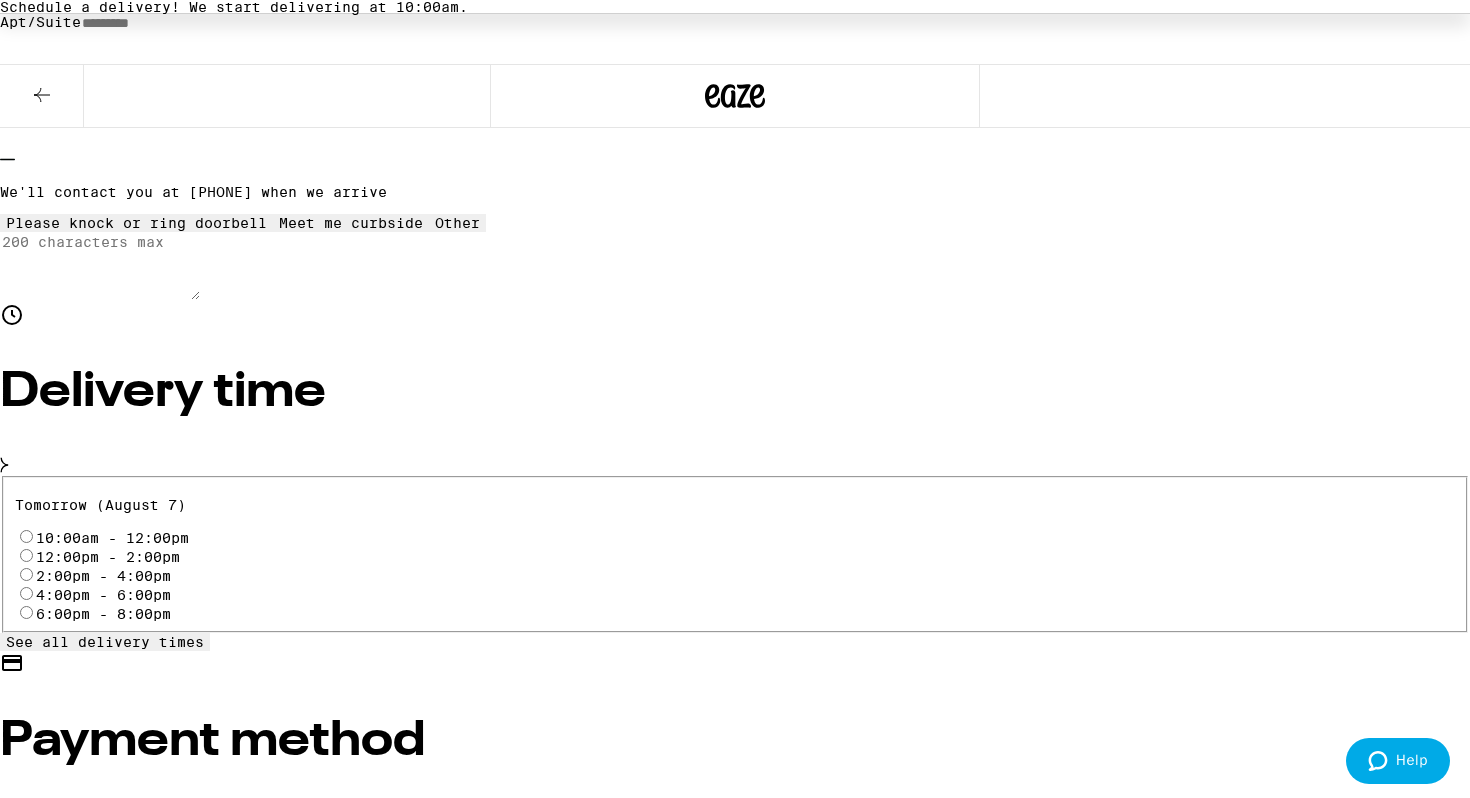 click on "See all delivery times" at bounding box center (105, 642) 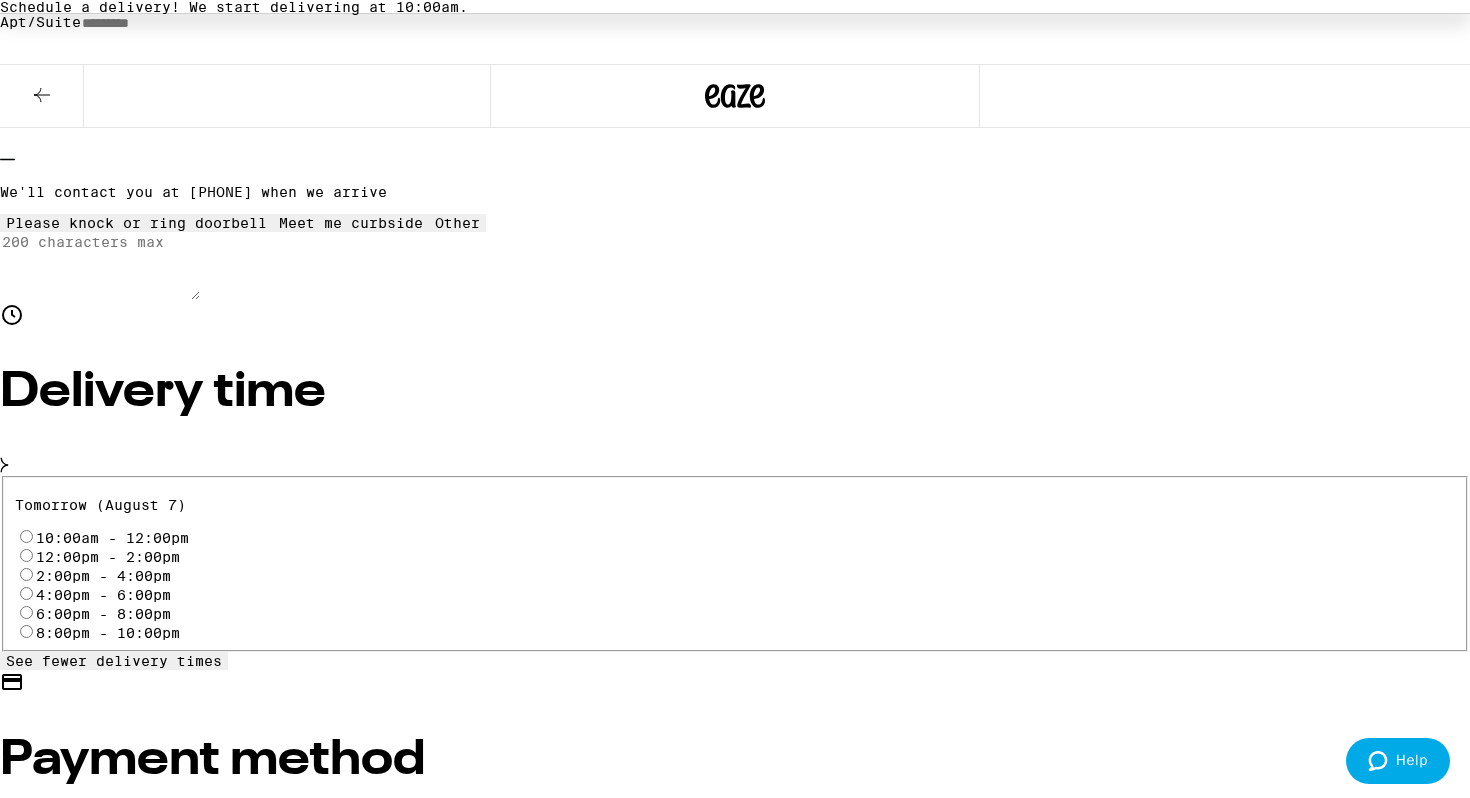 click on "8:00pm - 10:00pm" at bounding box center [108, 633] 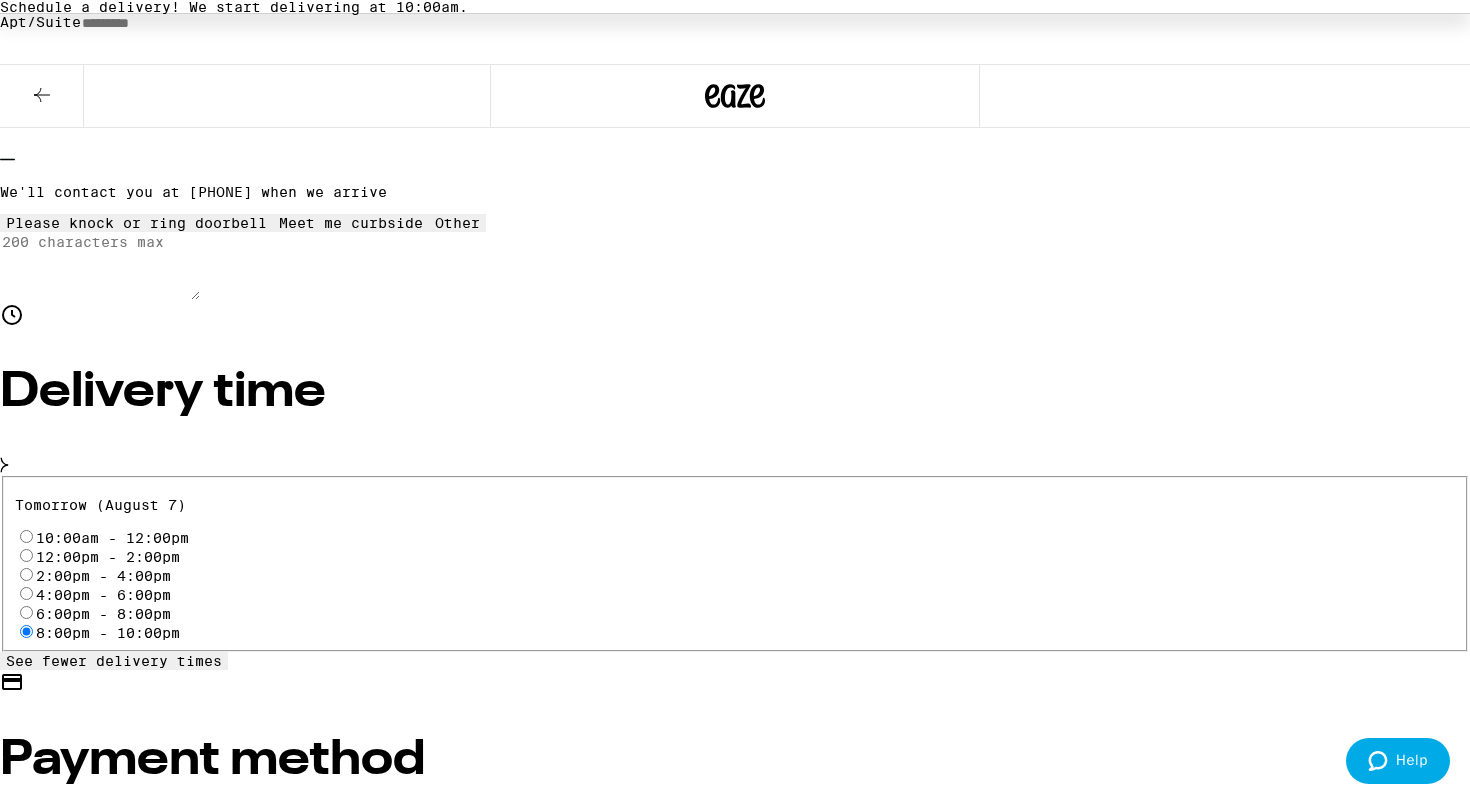 radio on "true" 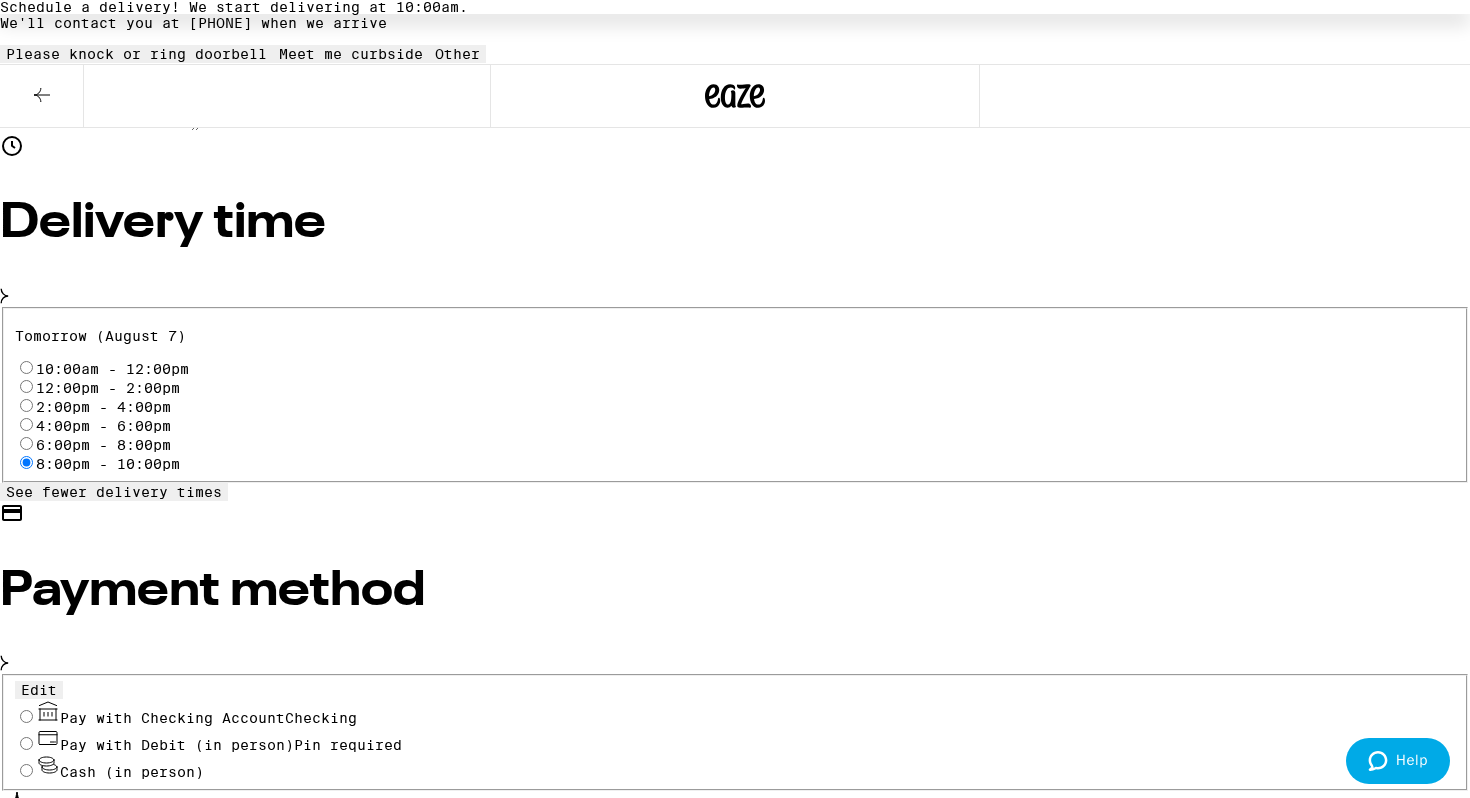 scroll, scrollTop: 724, scrollLeft: 0, axis: vertical 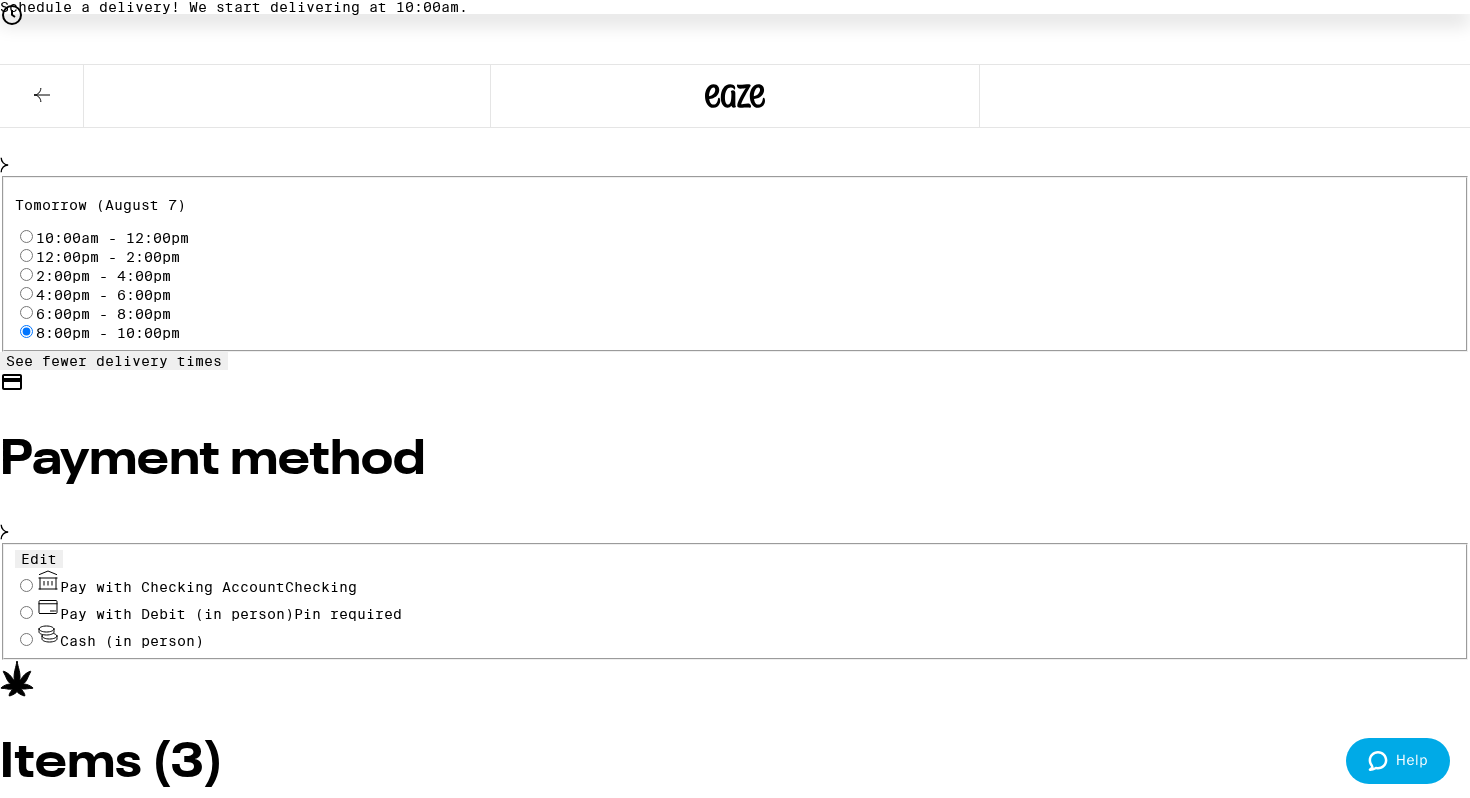 click on "Pay with Checking Account Checking" at bounding box center [26, 585] 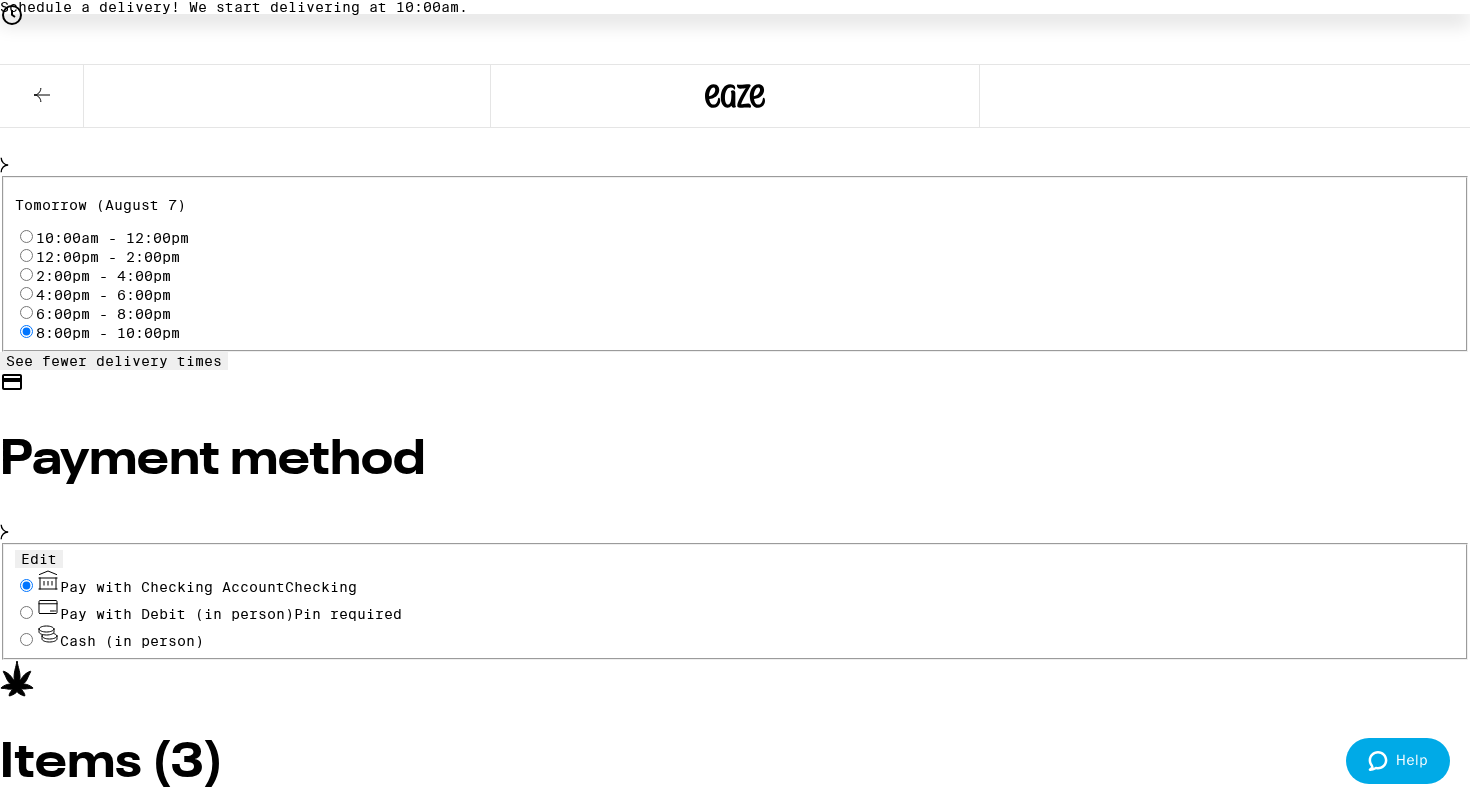 radio on "true" 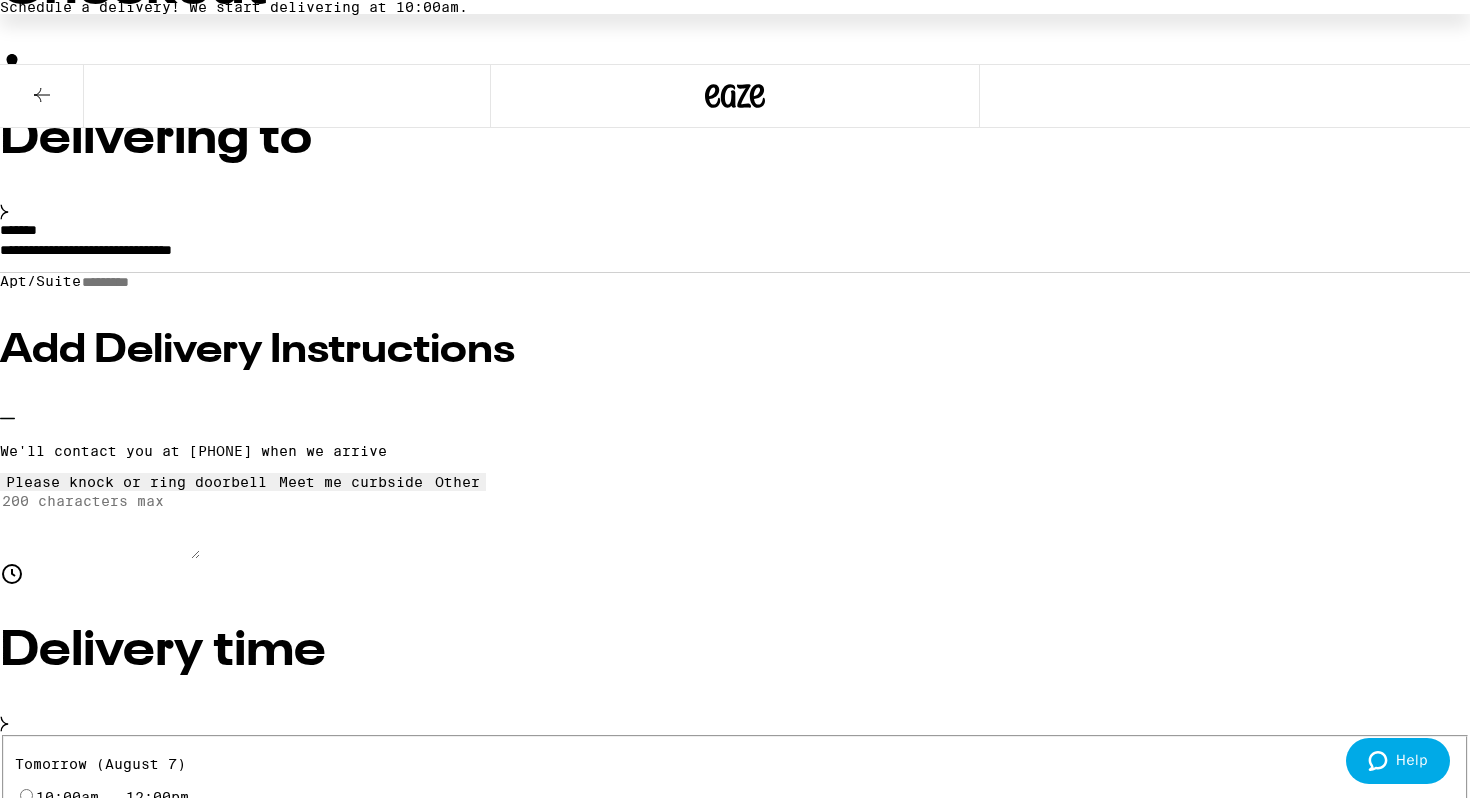 scroll, scrollTop: 146, scrollLeft: 0, axis: vertical 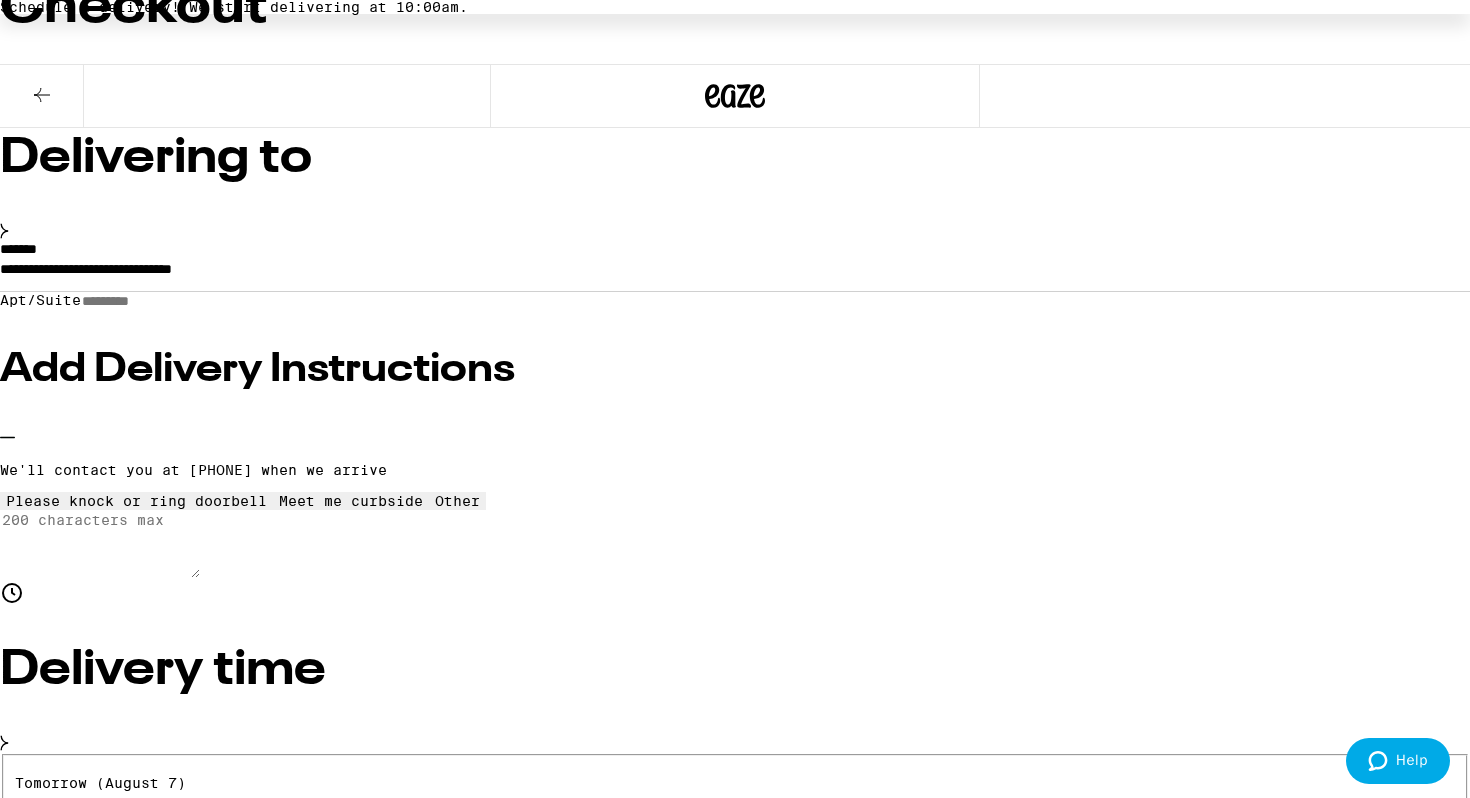 click on "Other" at bounding box center [735, 6575] 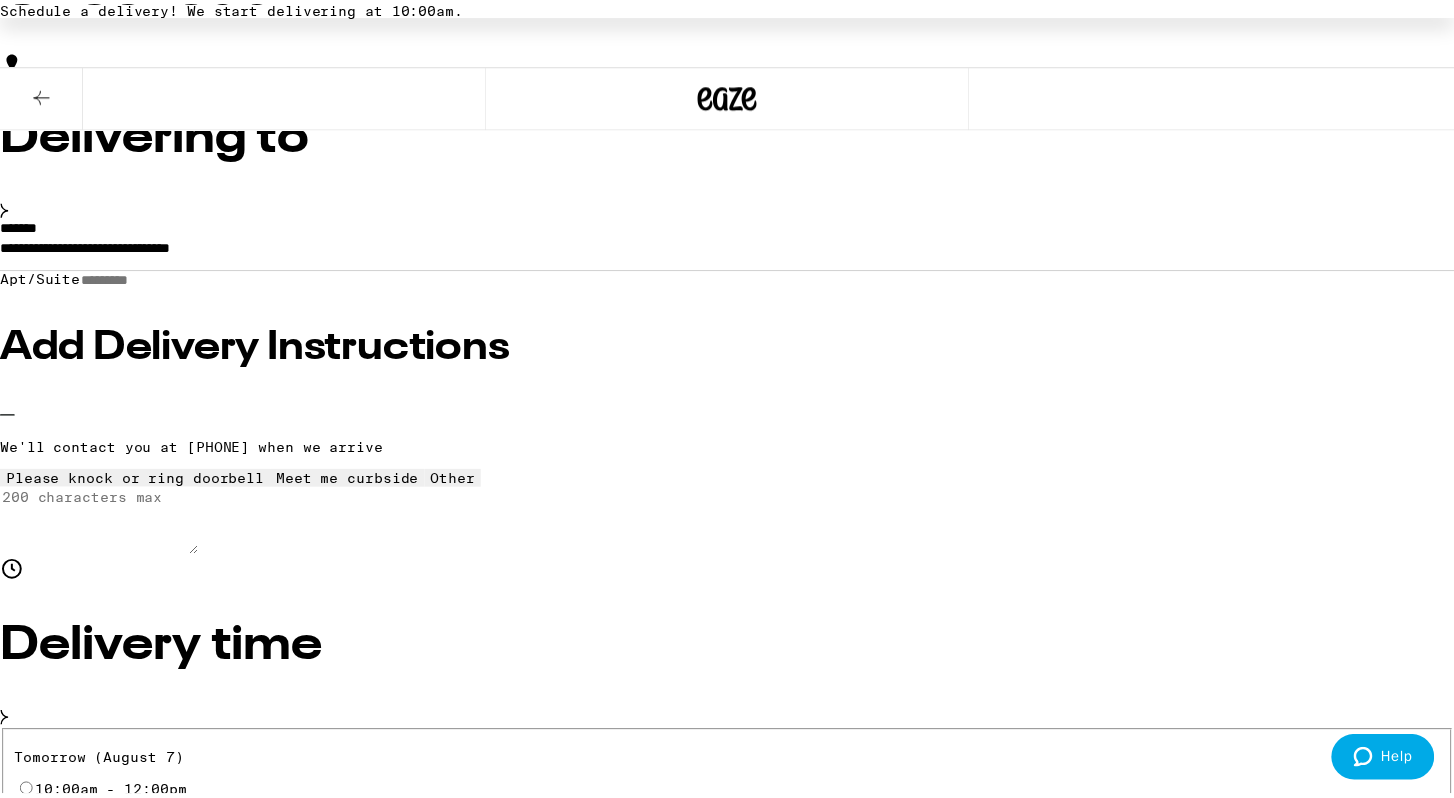 scroll, scrollTop: 170, scrollLeft: 0, axis: vertical 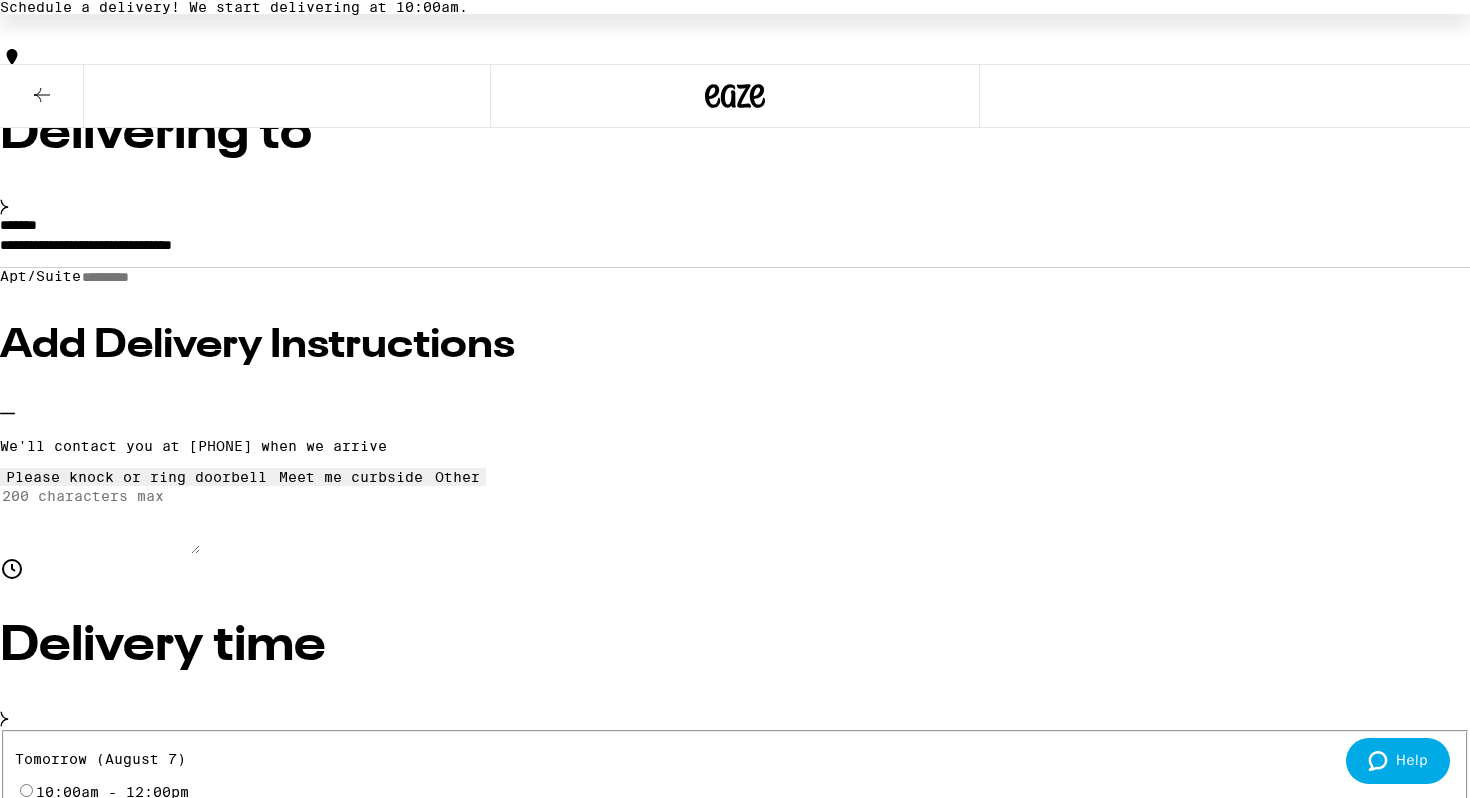 click on "10" at bounding box center [92, 6616] 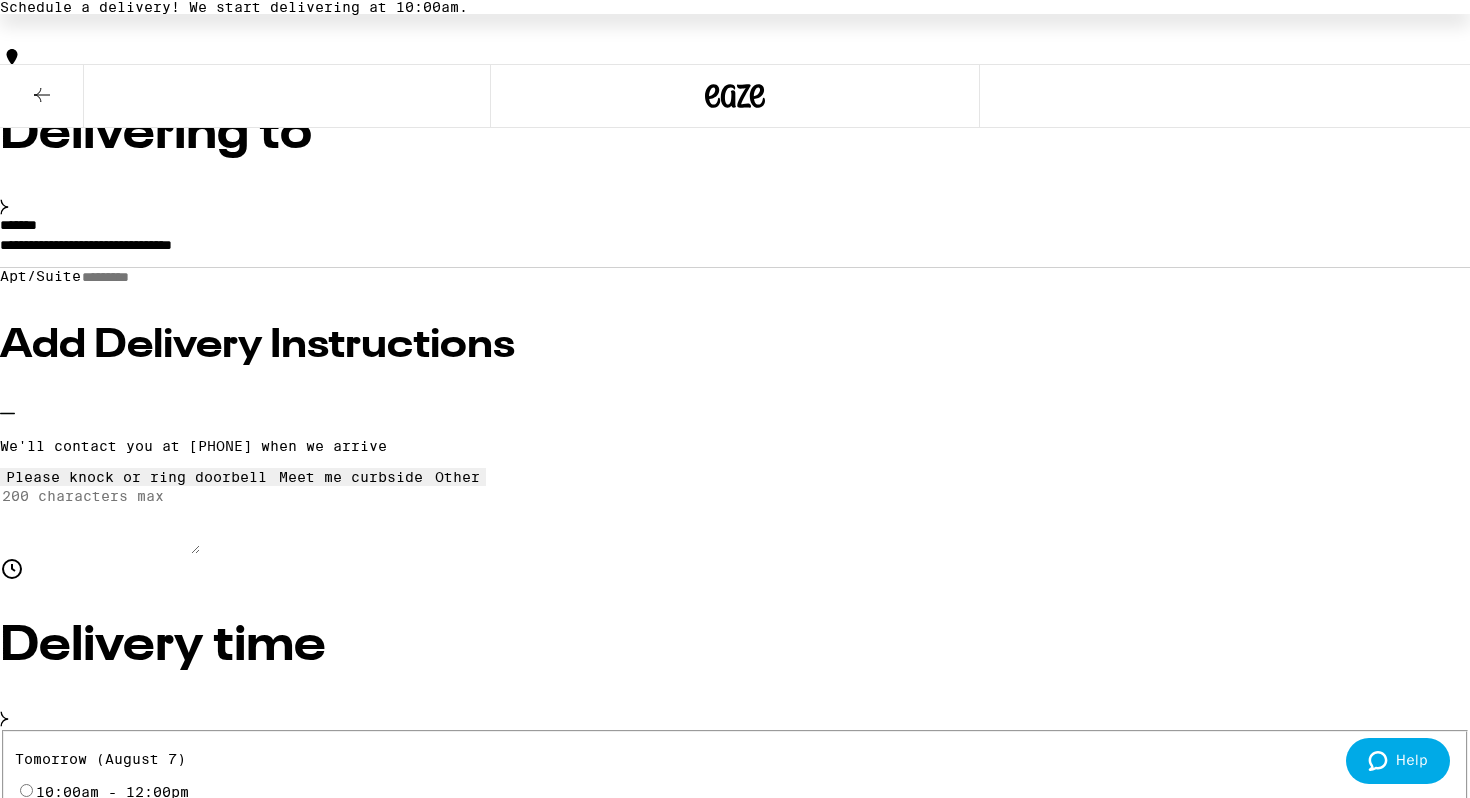 click on "Clear" at bounding box center (735, 6633) 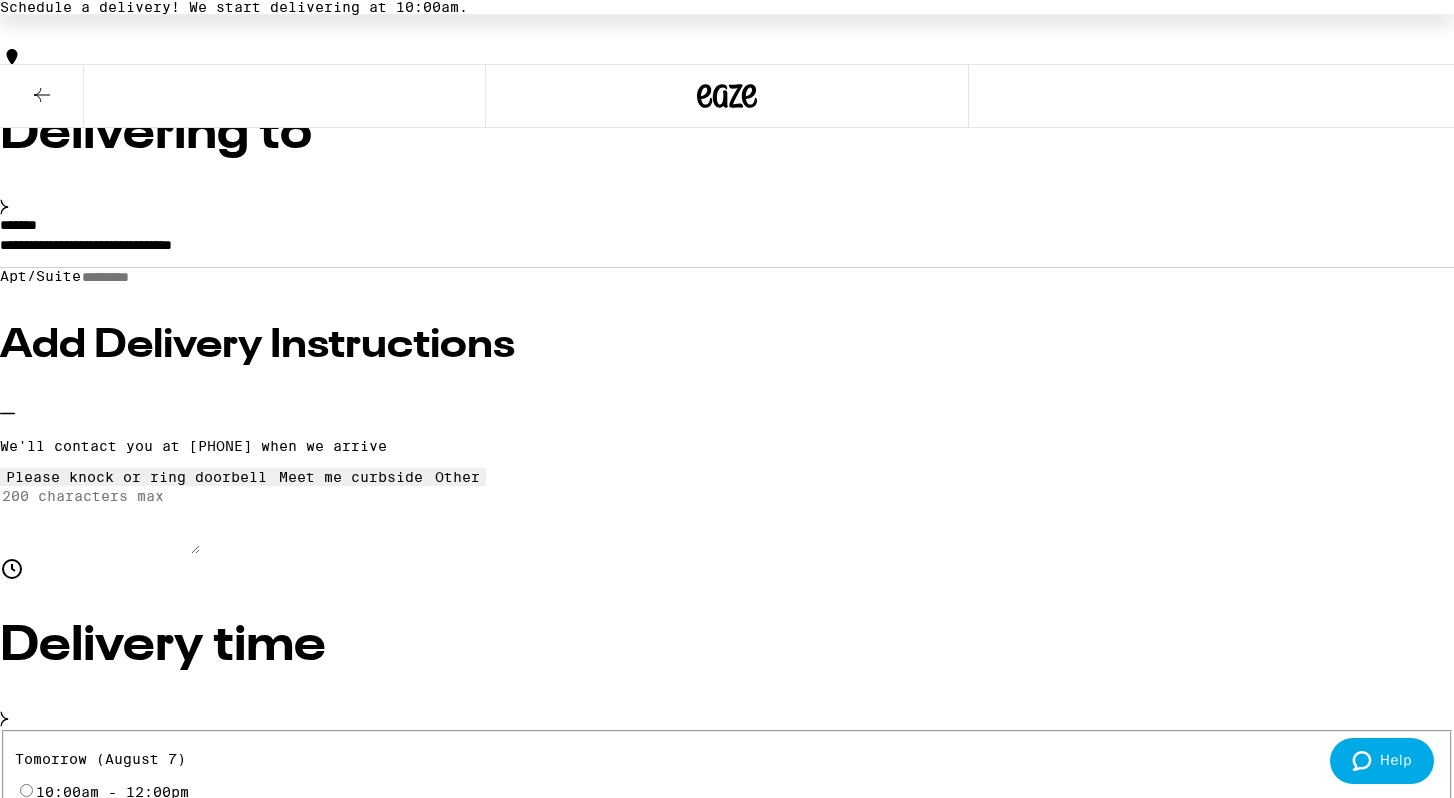 click at bounding box center (92, 6536) 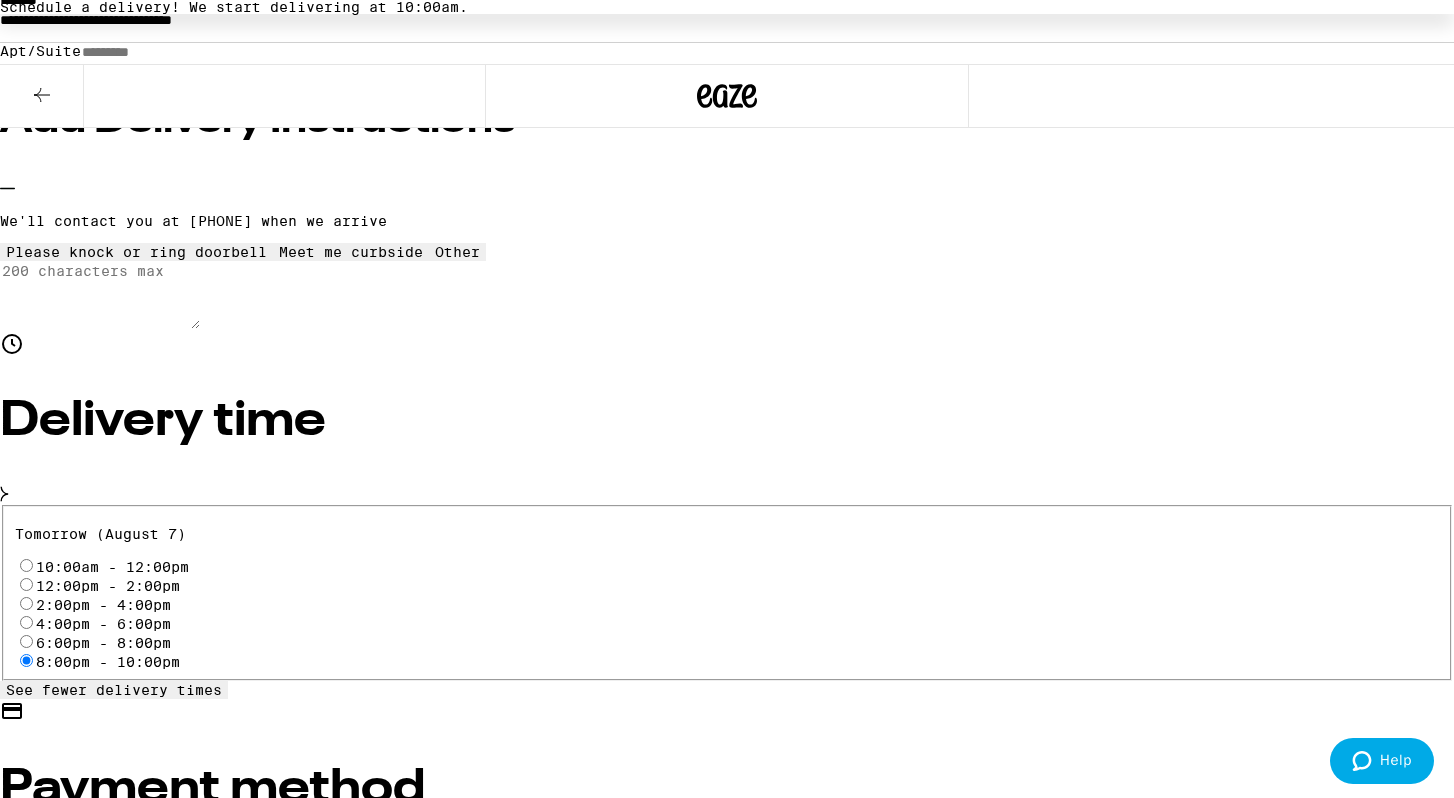 scroll, scrollTop: 399, scrollLeft: 0, axis: vertical 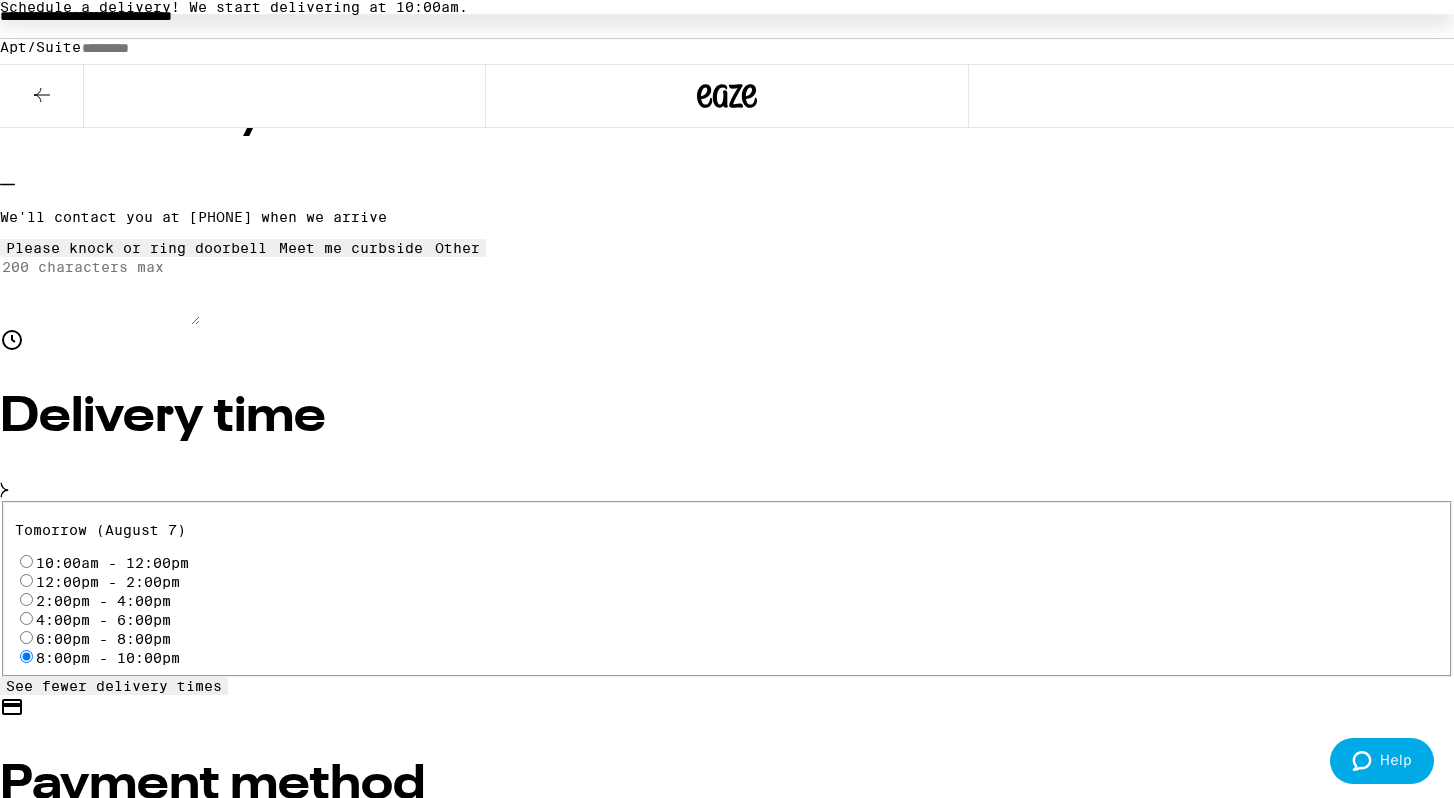 click on "Place Order" at bounding box center [55, 6449] 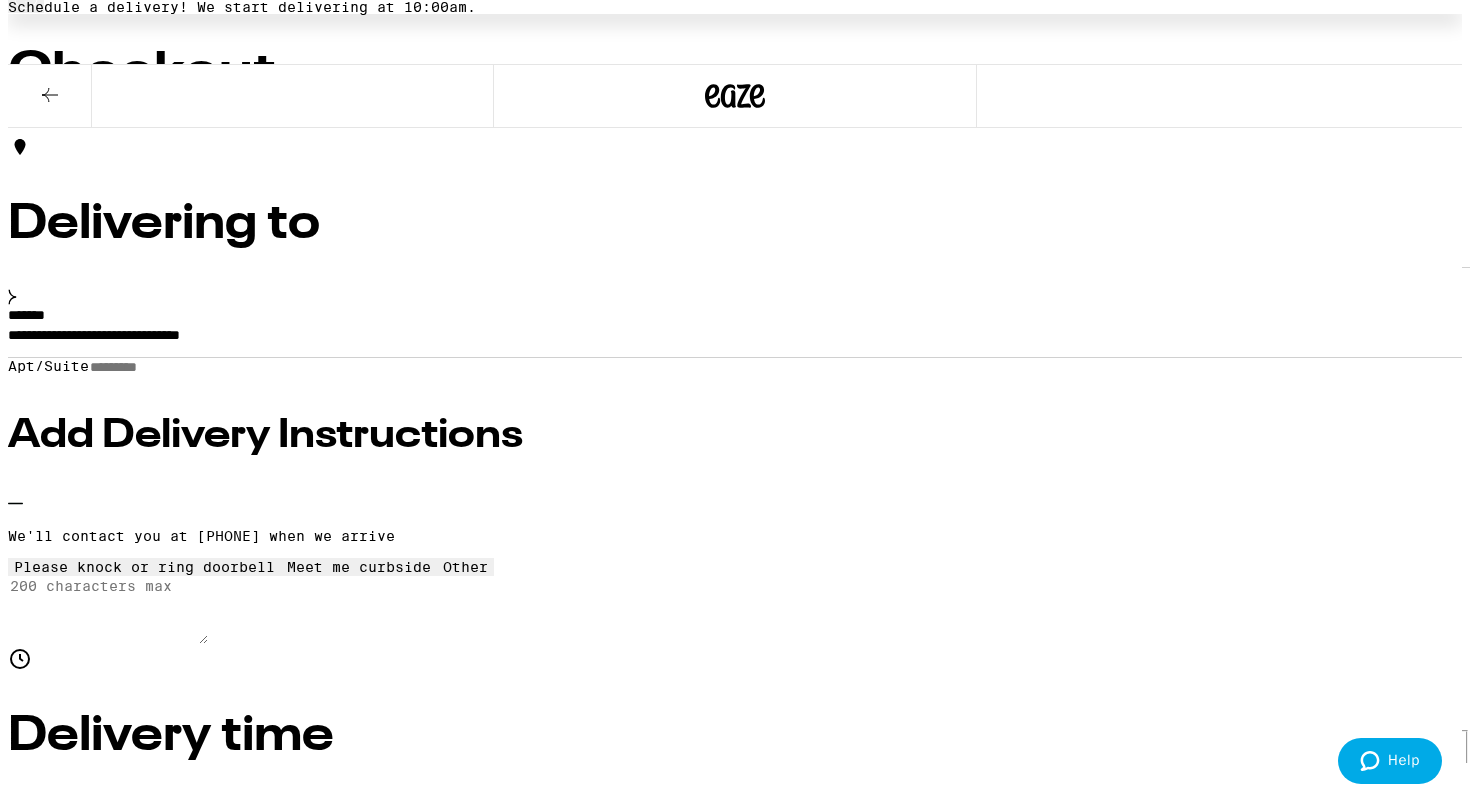scroll, scrollTop: 0, scrollLeft: 0, axis: both 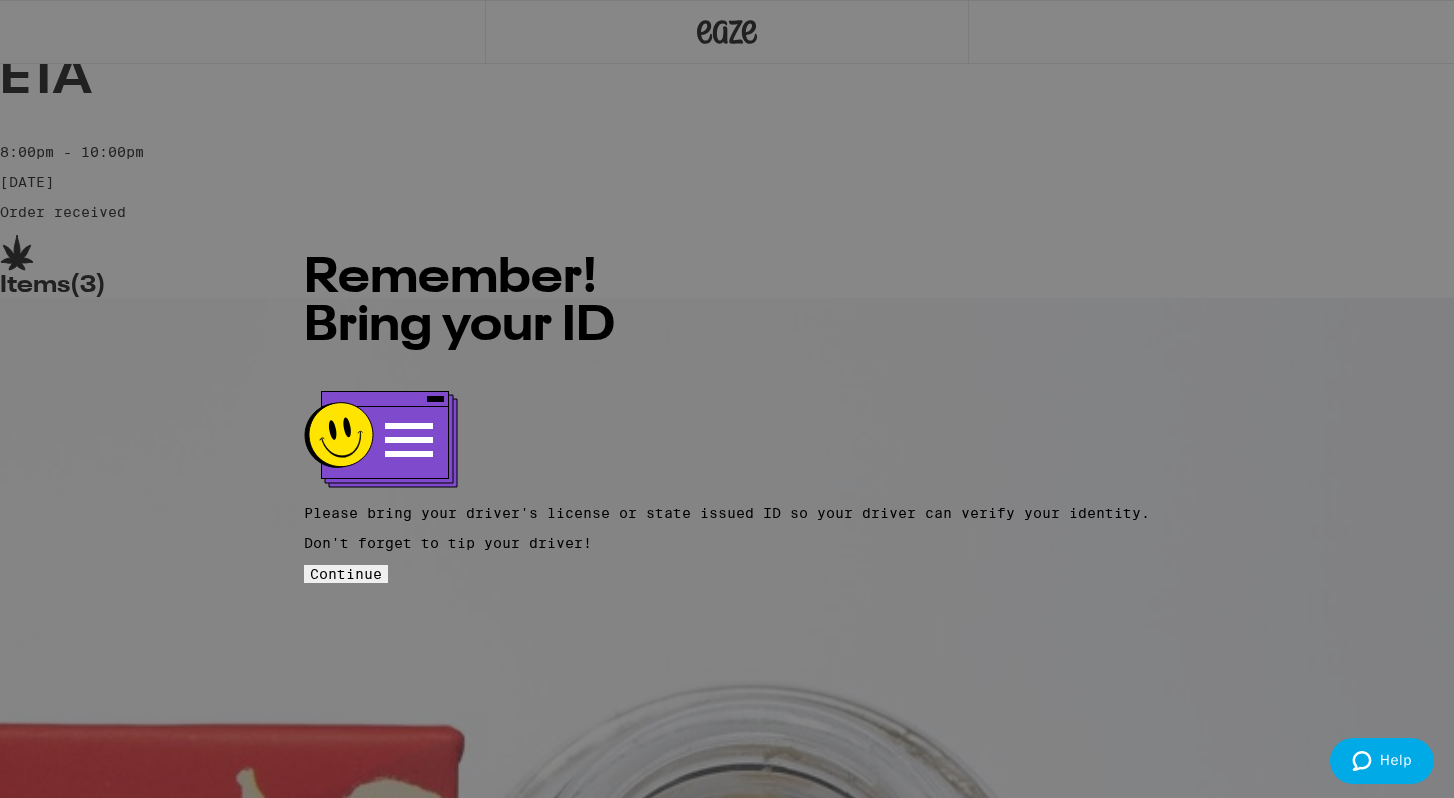 click on "Continue" at bounding box center (346, 574) 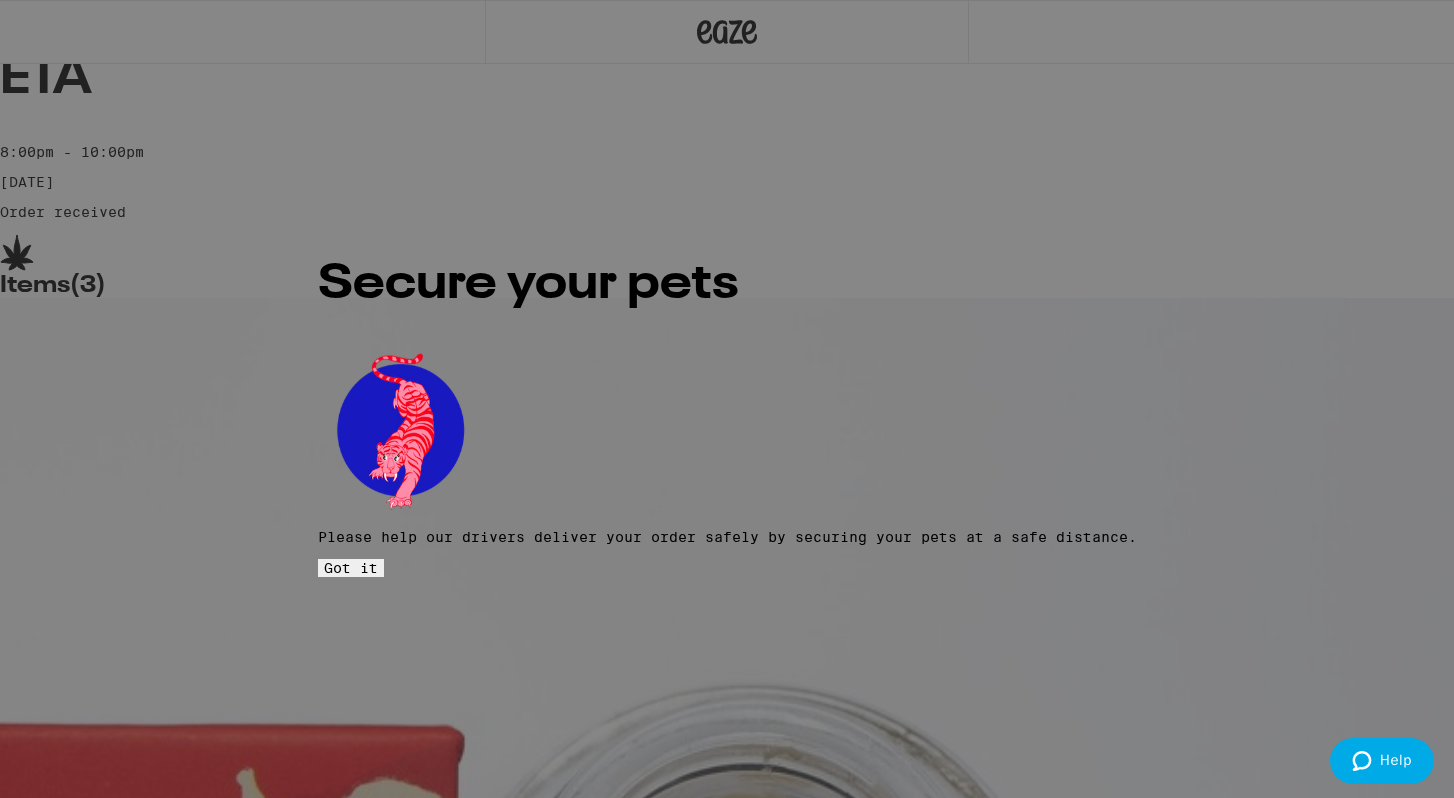 click on "Got it" at bounding box center [351, 568] 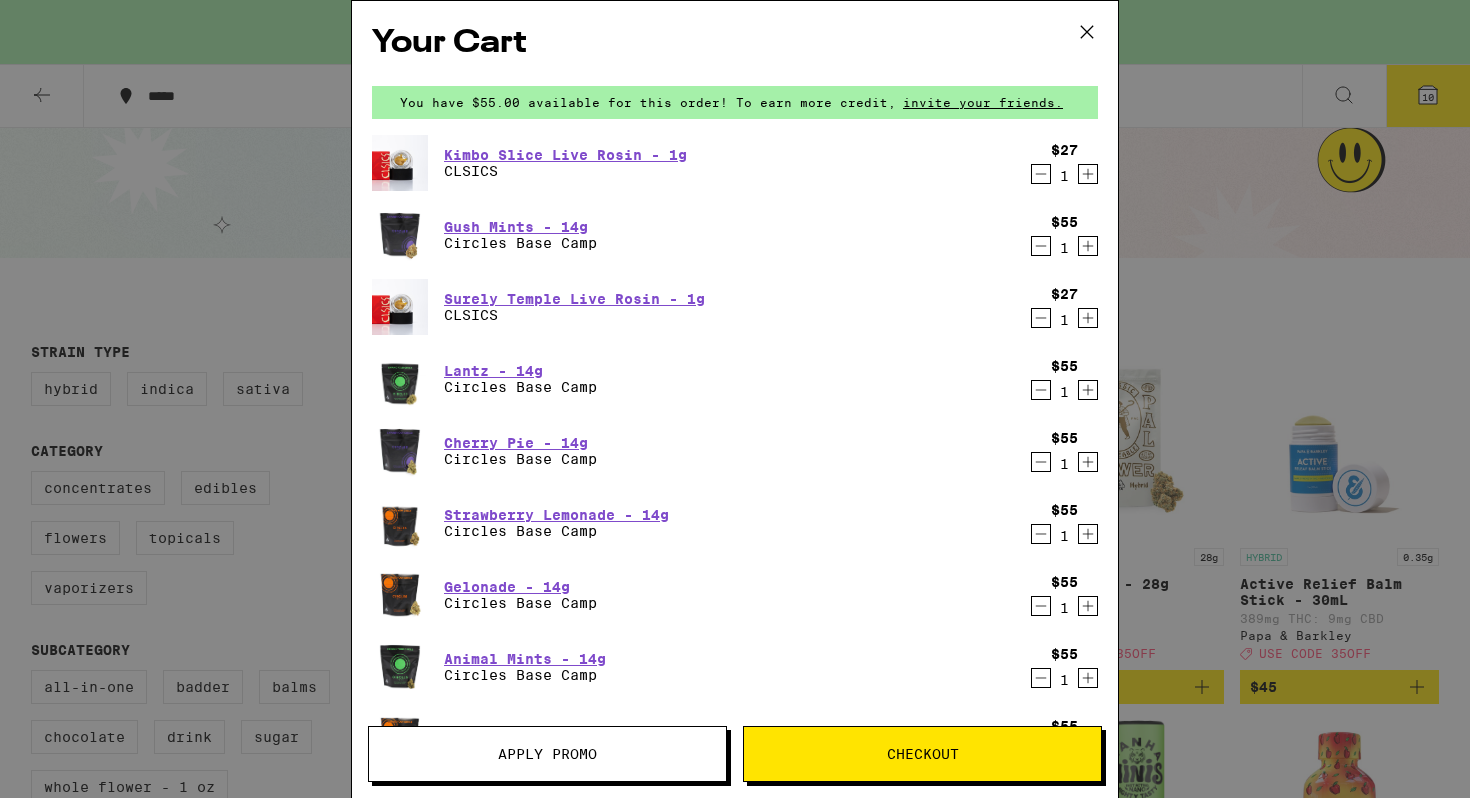 scroll, scrollTop: 0, scrollLeft: 0, axis: both 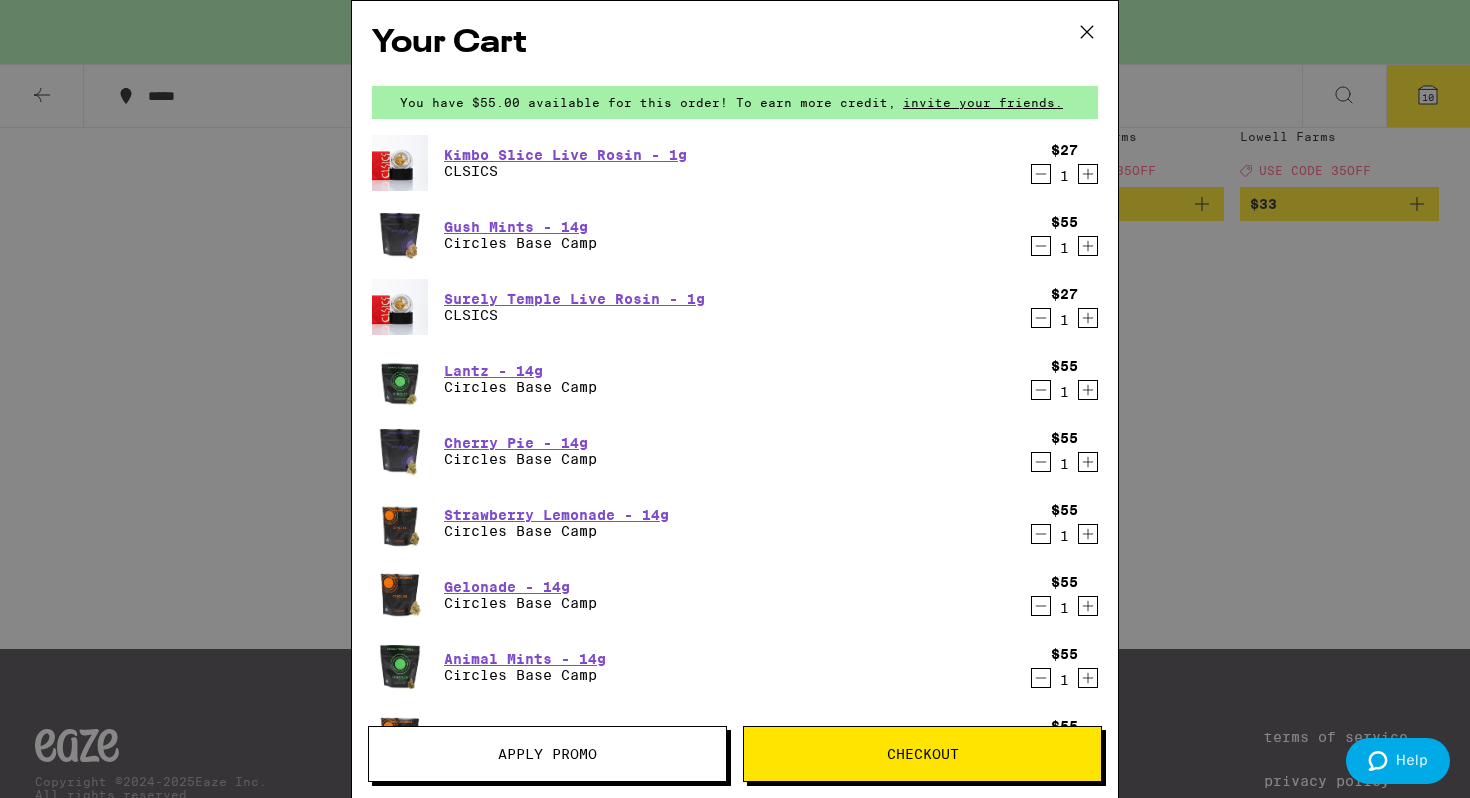 click 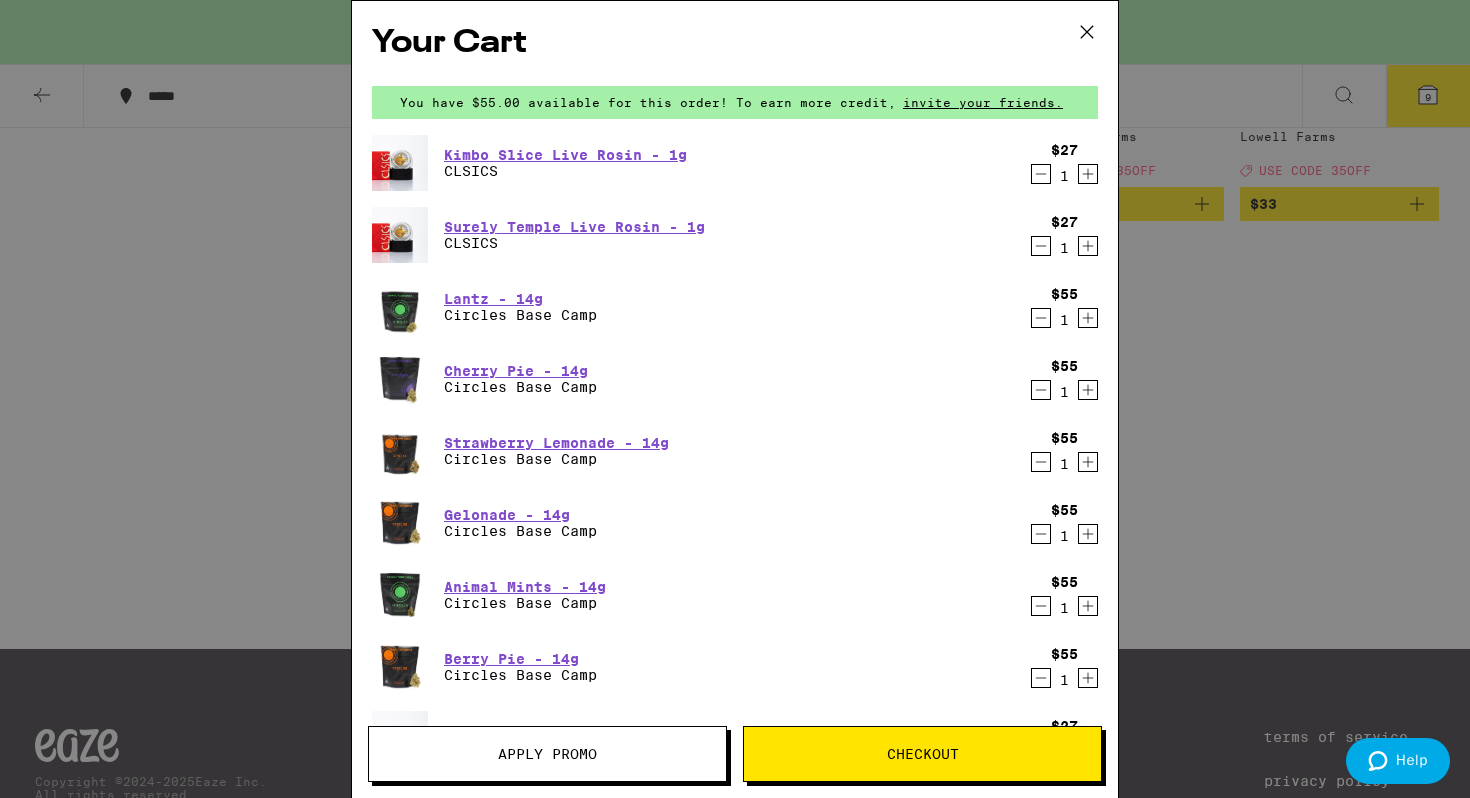 click 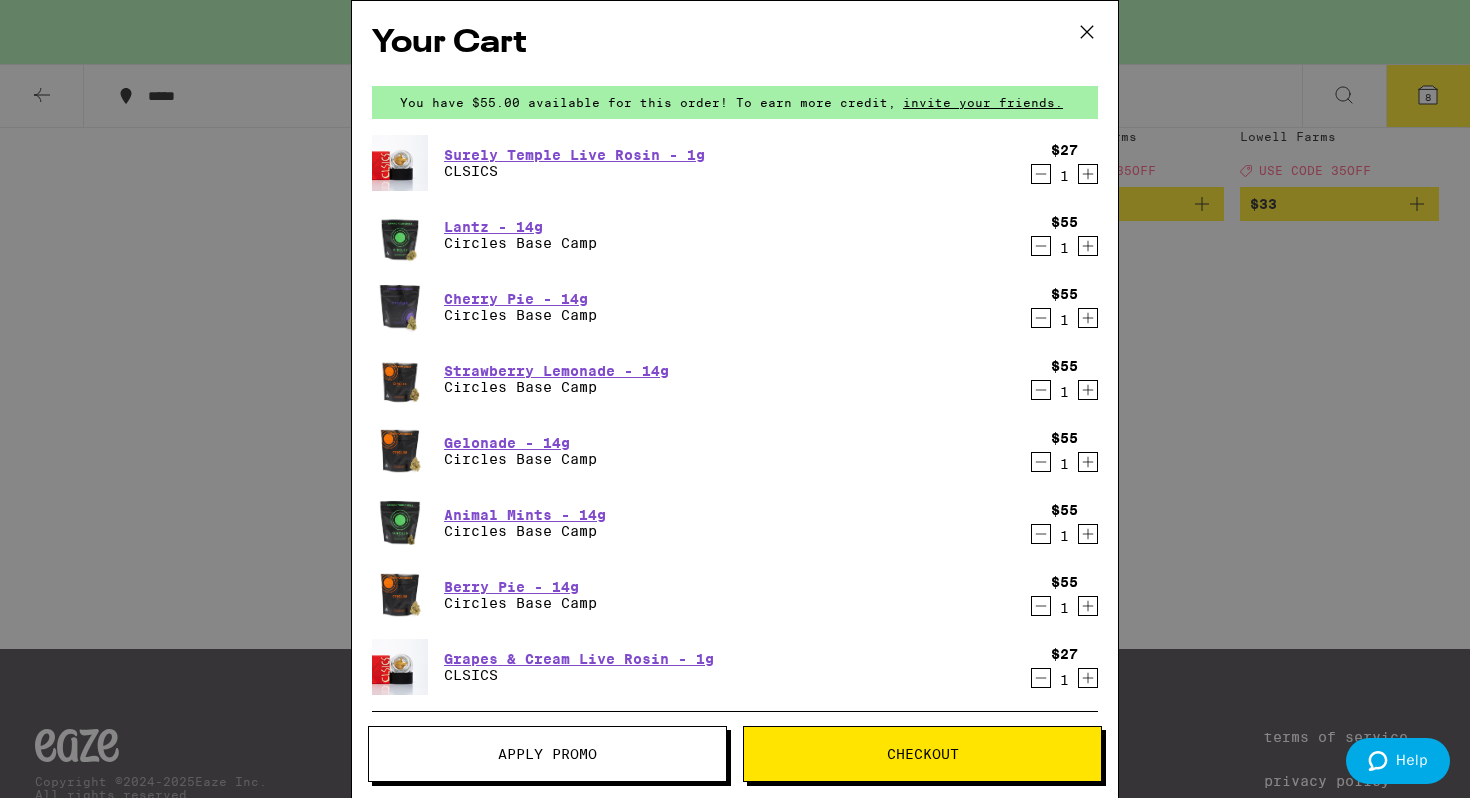 click 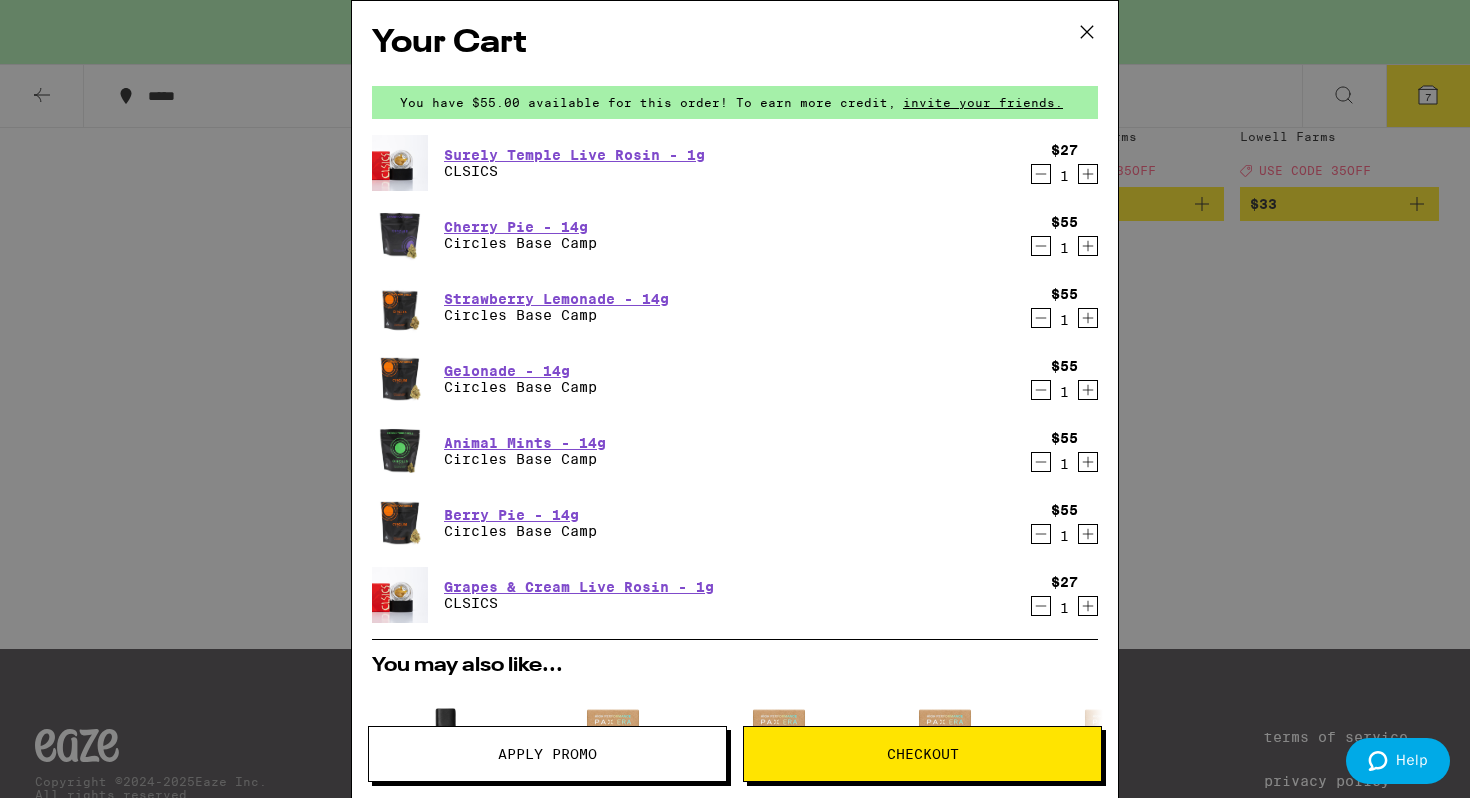 click 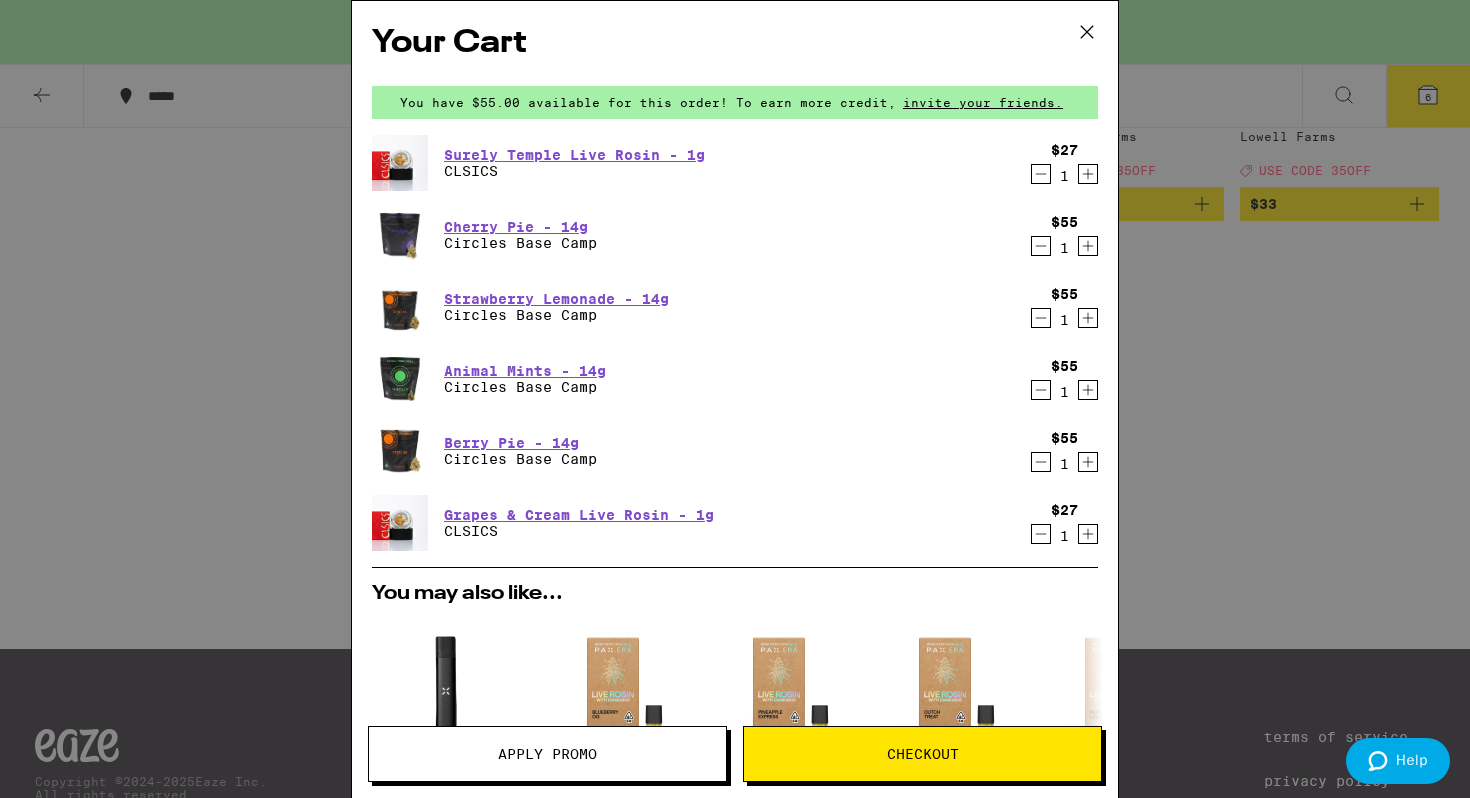 click 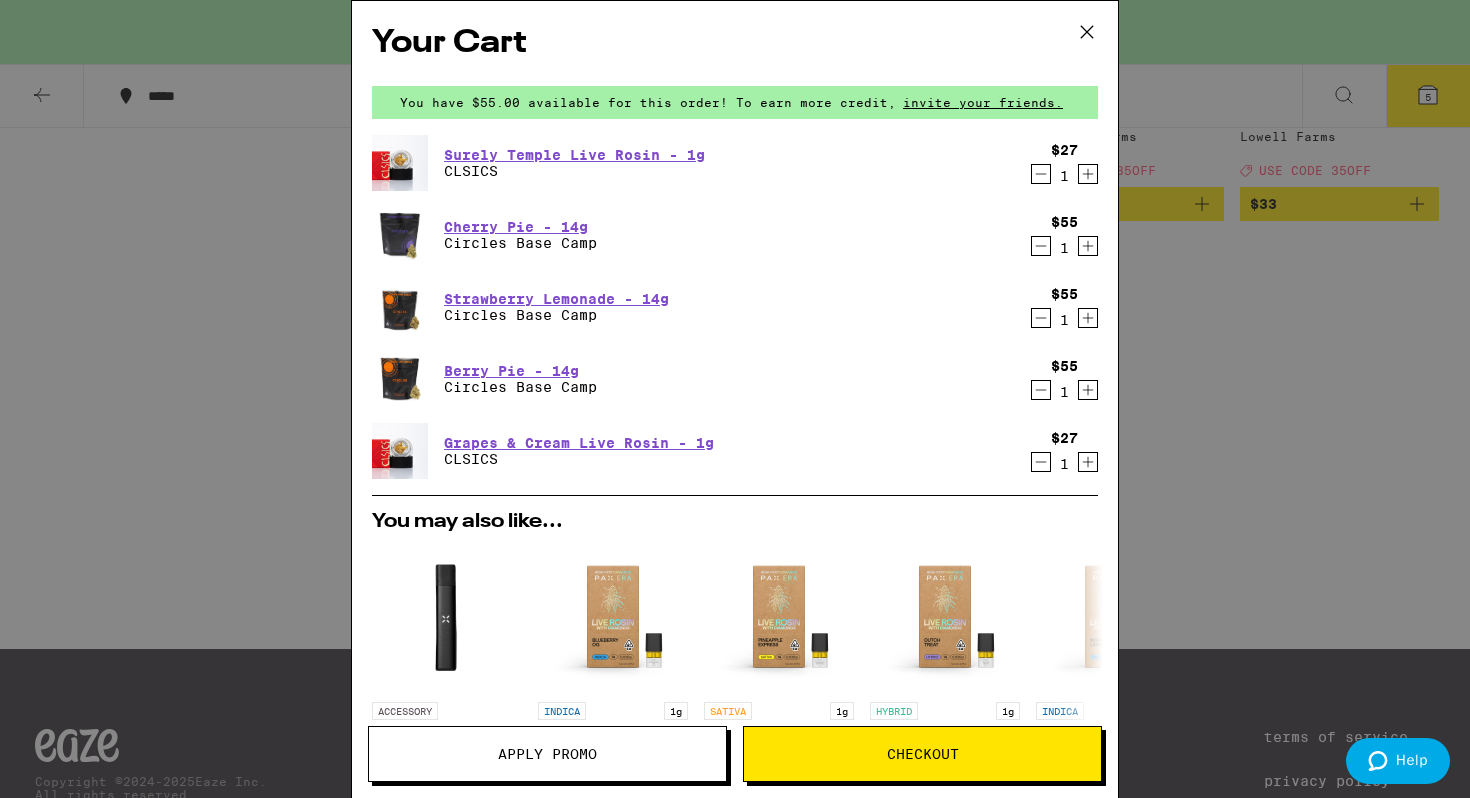 click 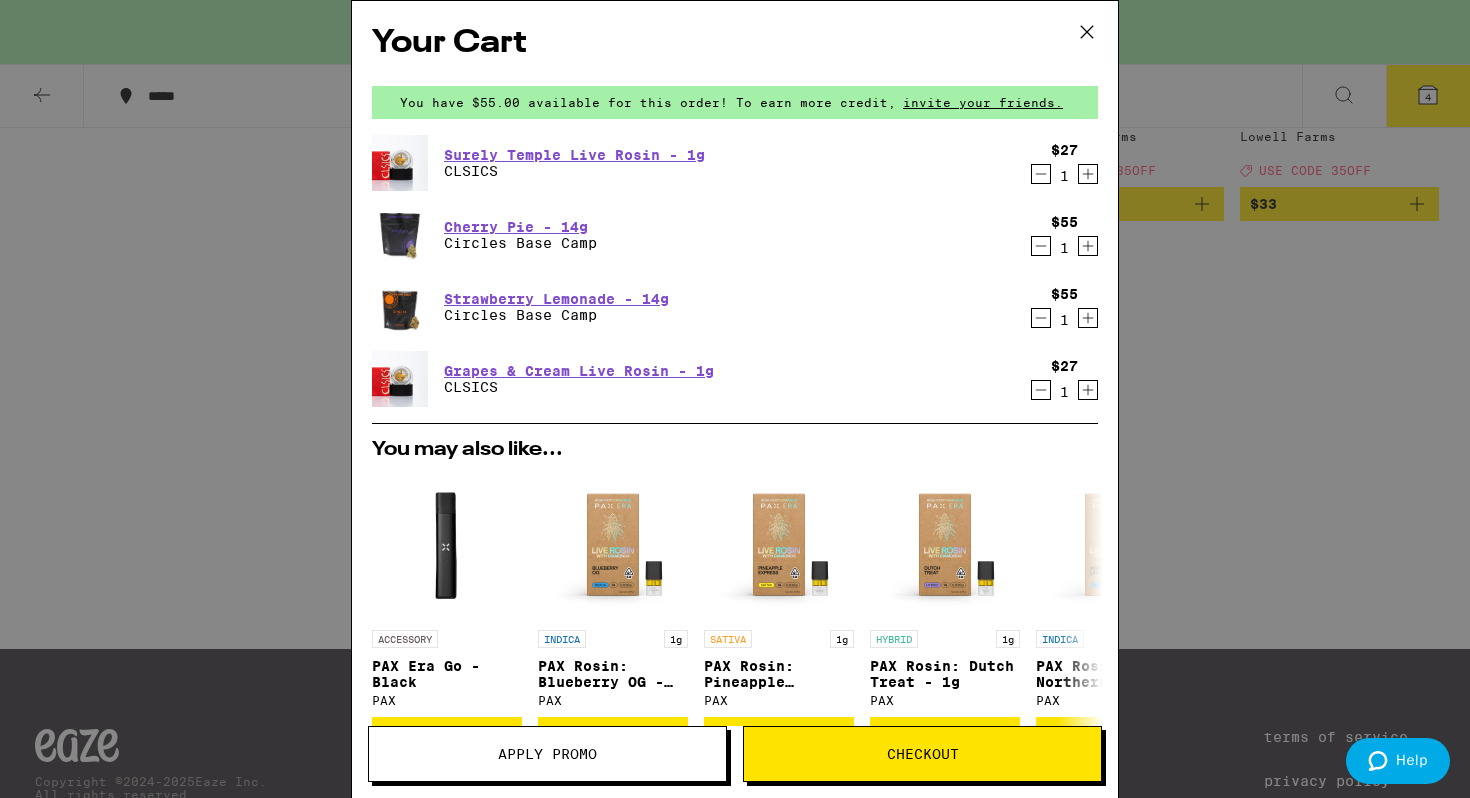 click 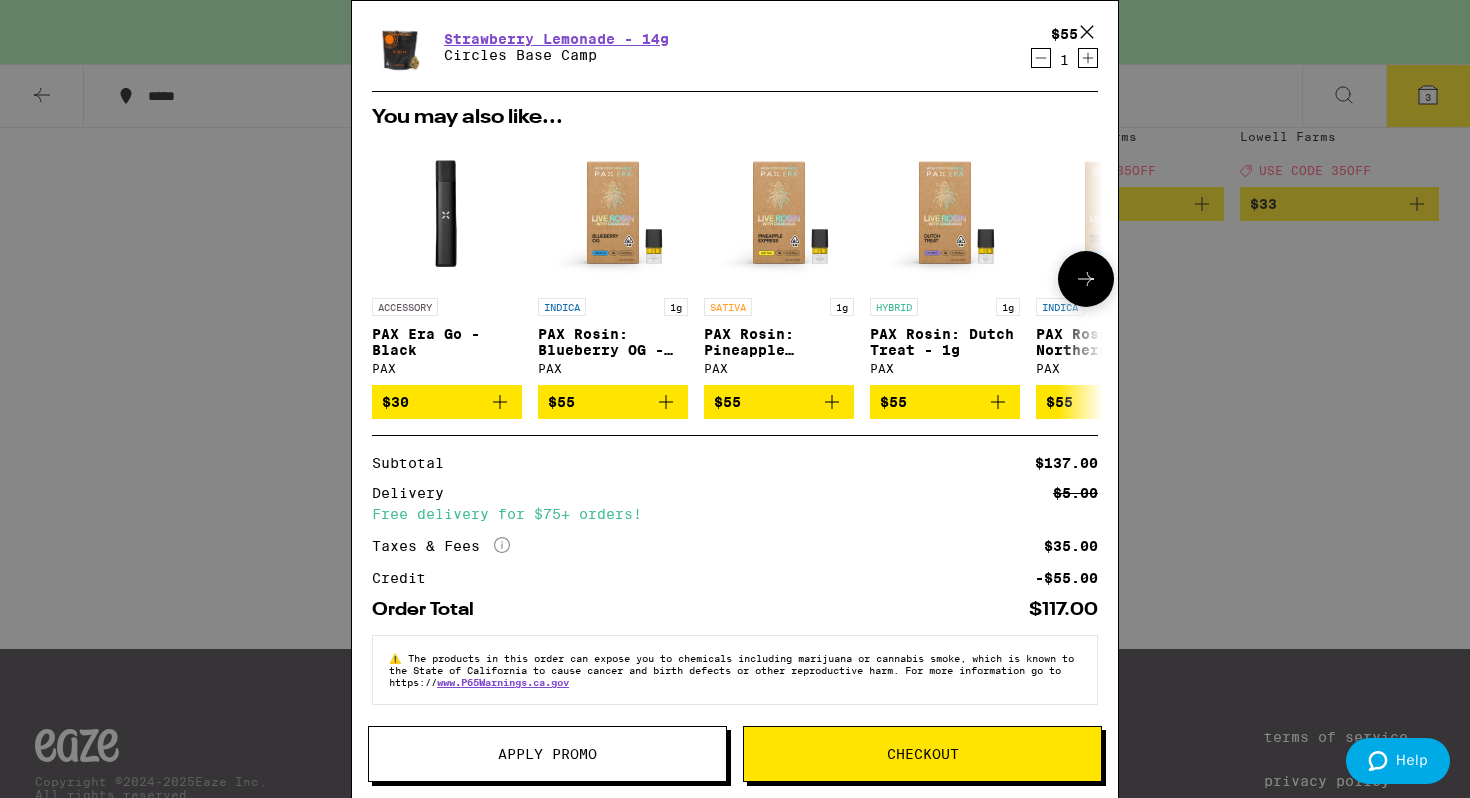 scroll, scrollTop: 275, scrollLeft: 0, axis: vertical 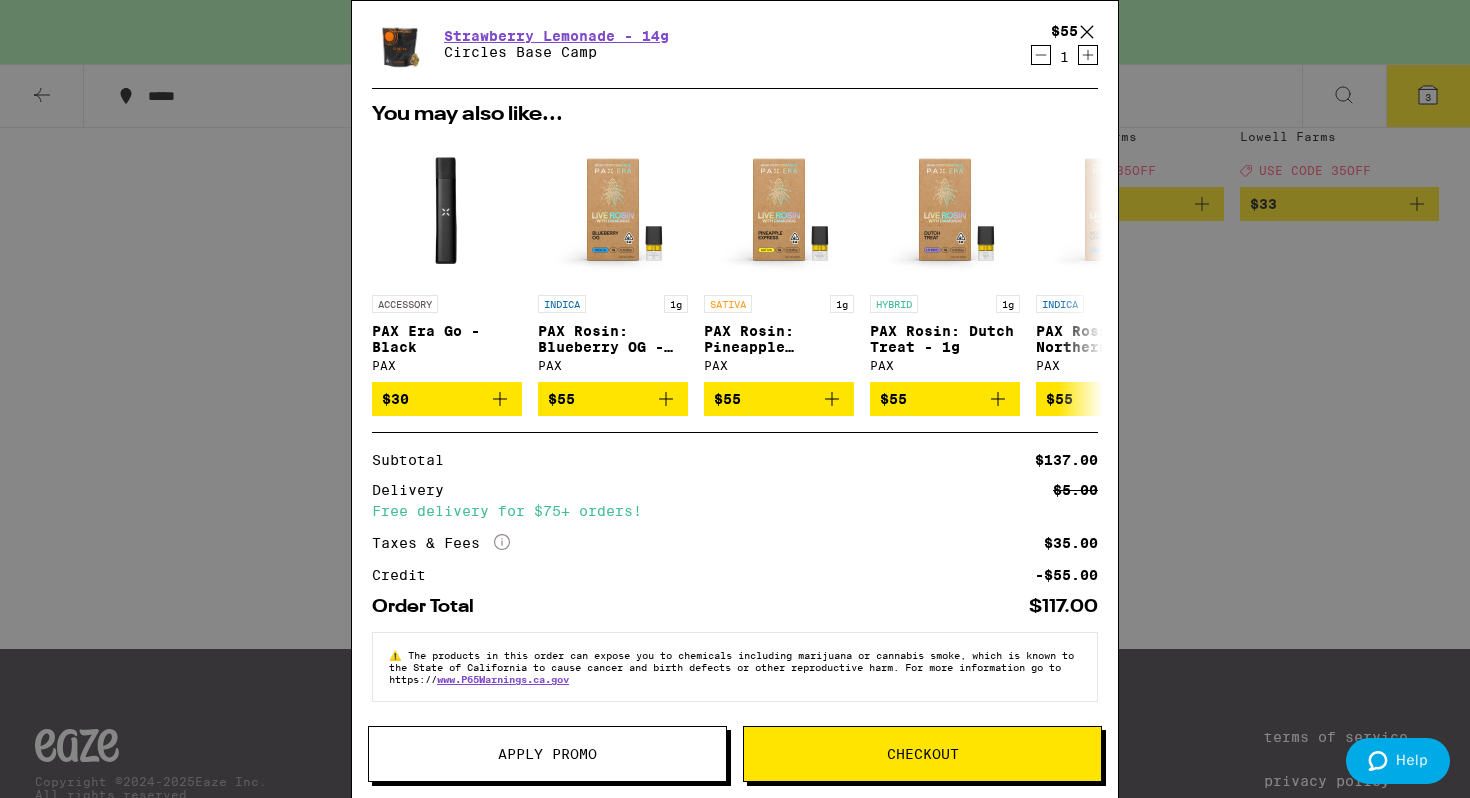 click on "Apply Promo" at bounding box center (547, 754) 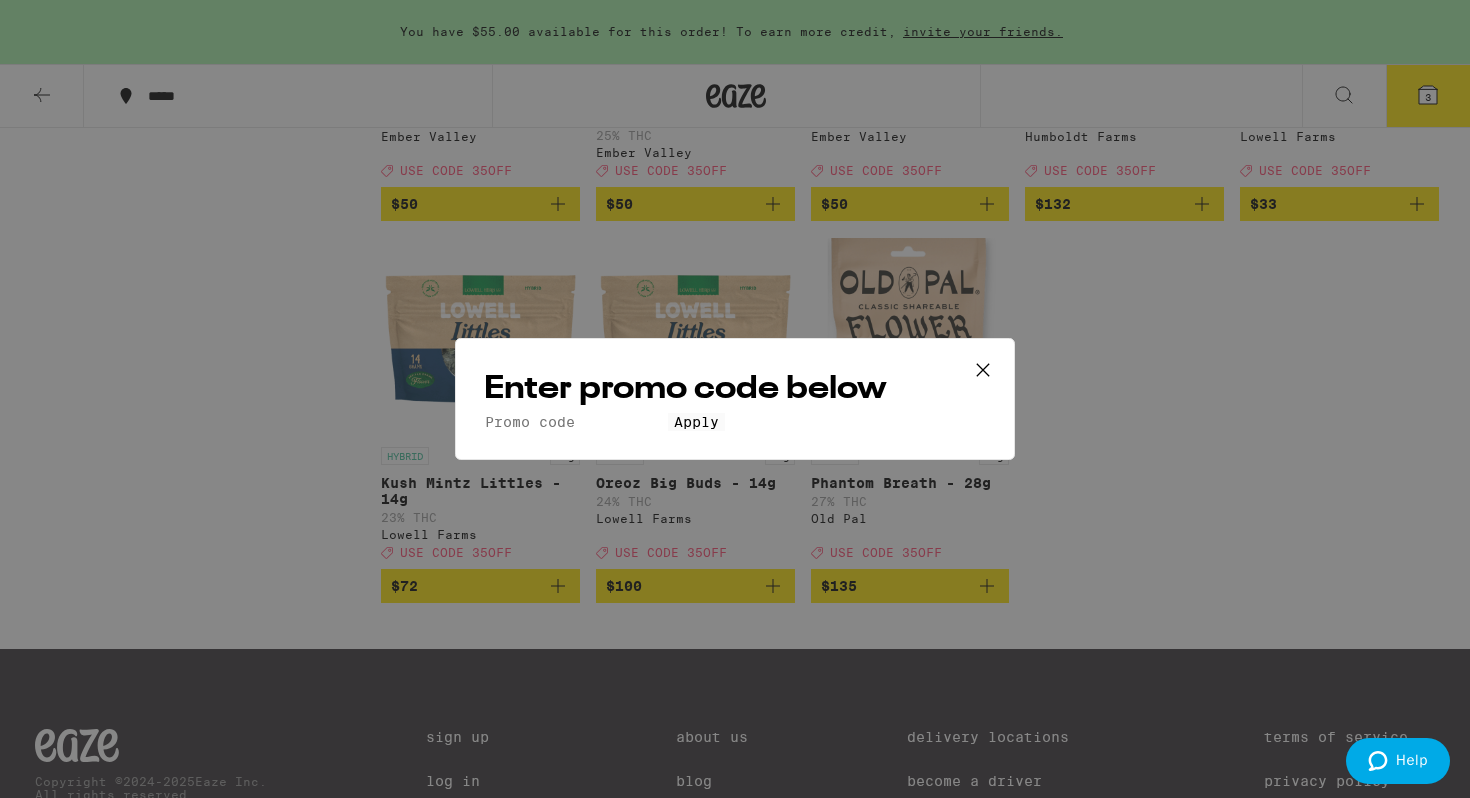 click on "Promo Code" at bounding box center (576, 422) 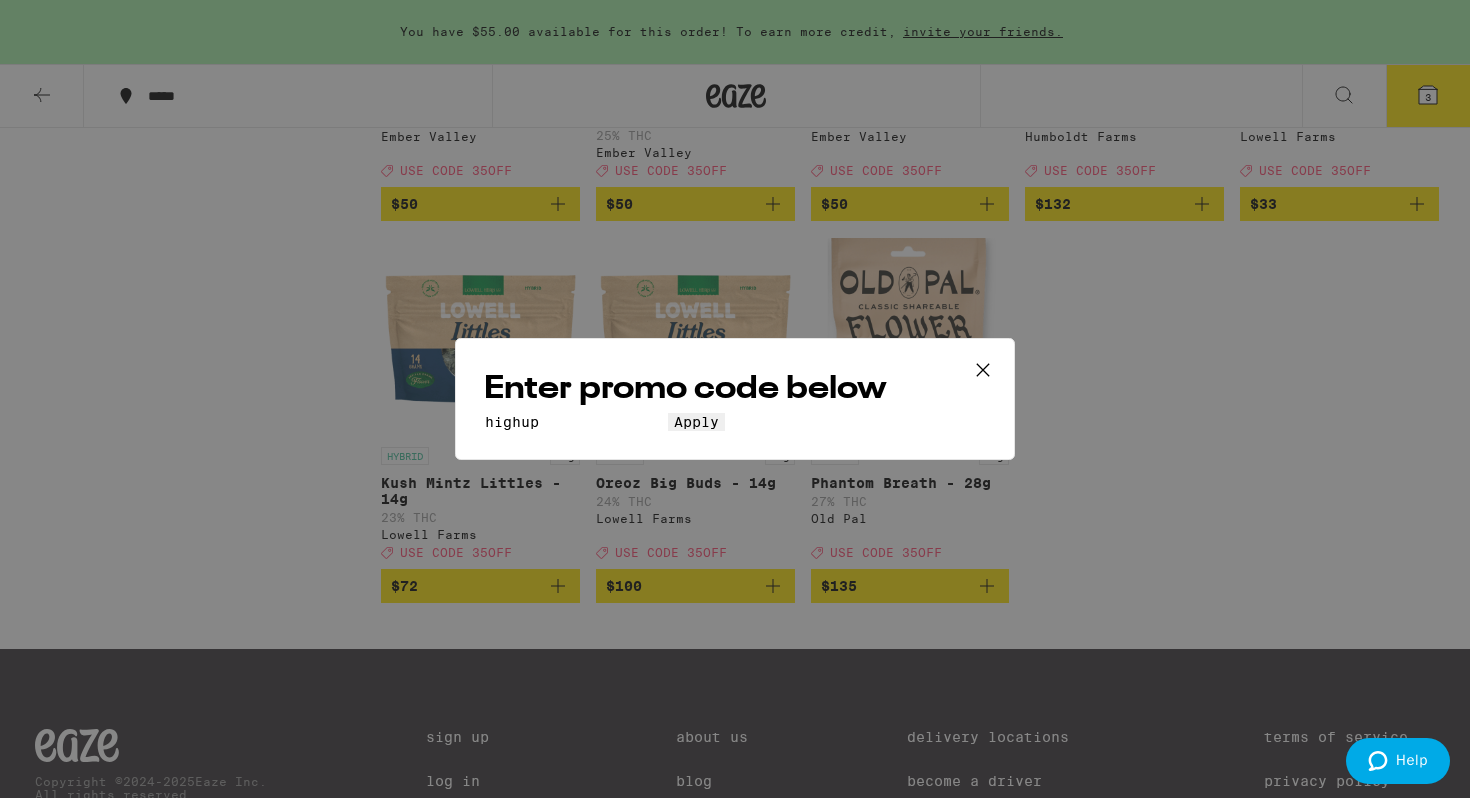 type on "highup" 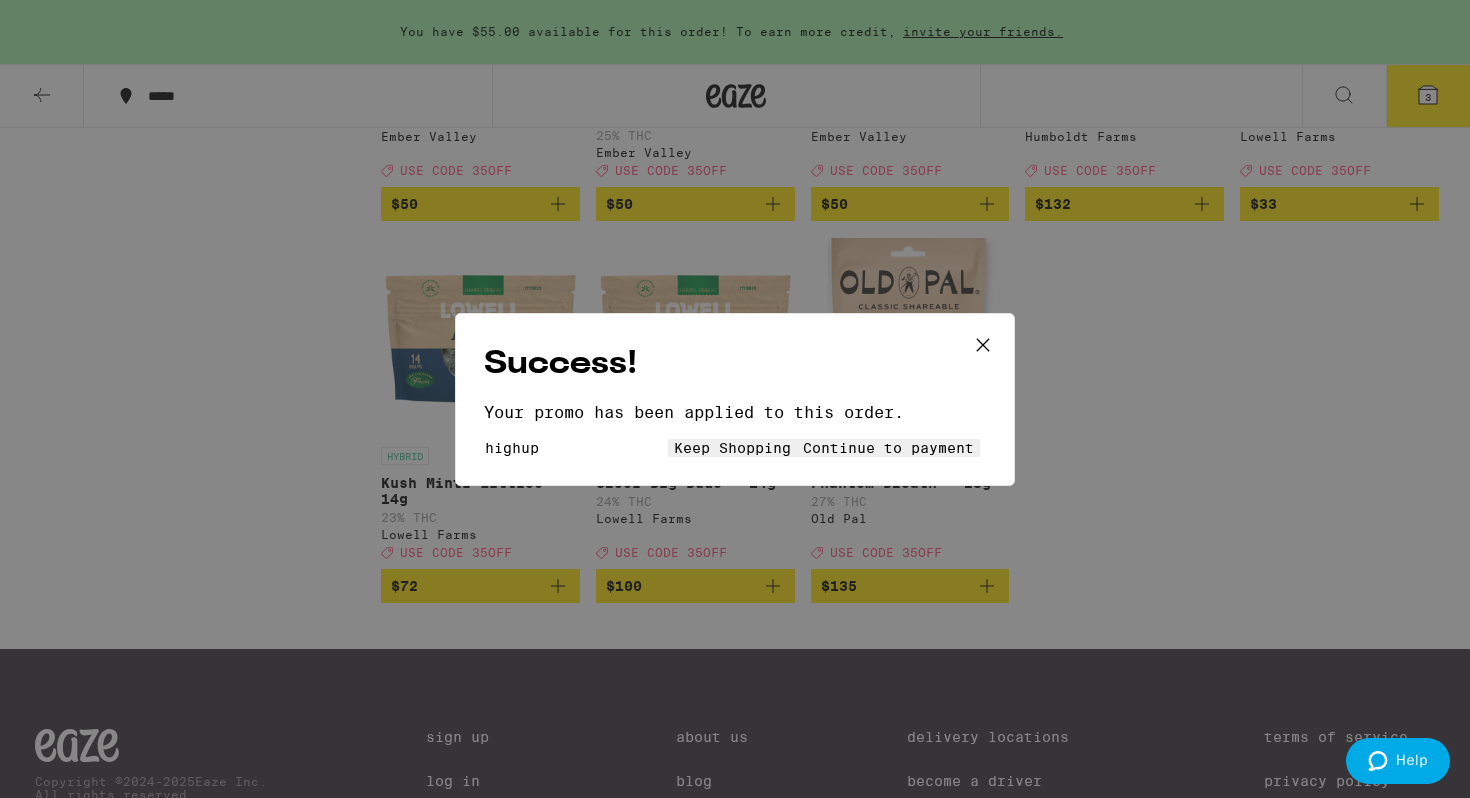 click on "Continue to payment" at bounding box center (888, 448) 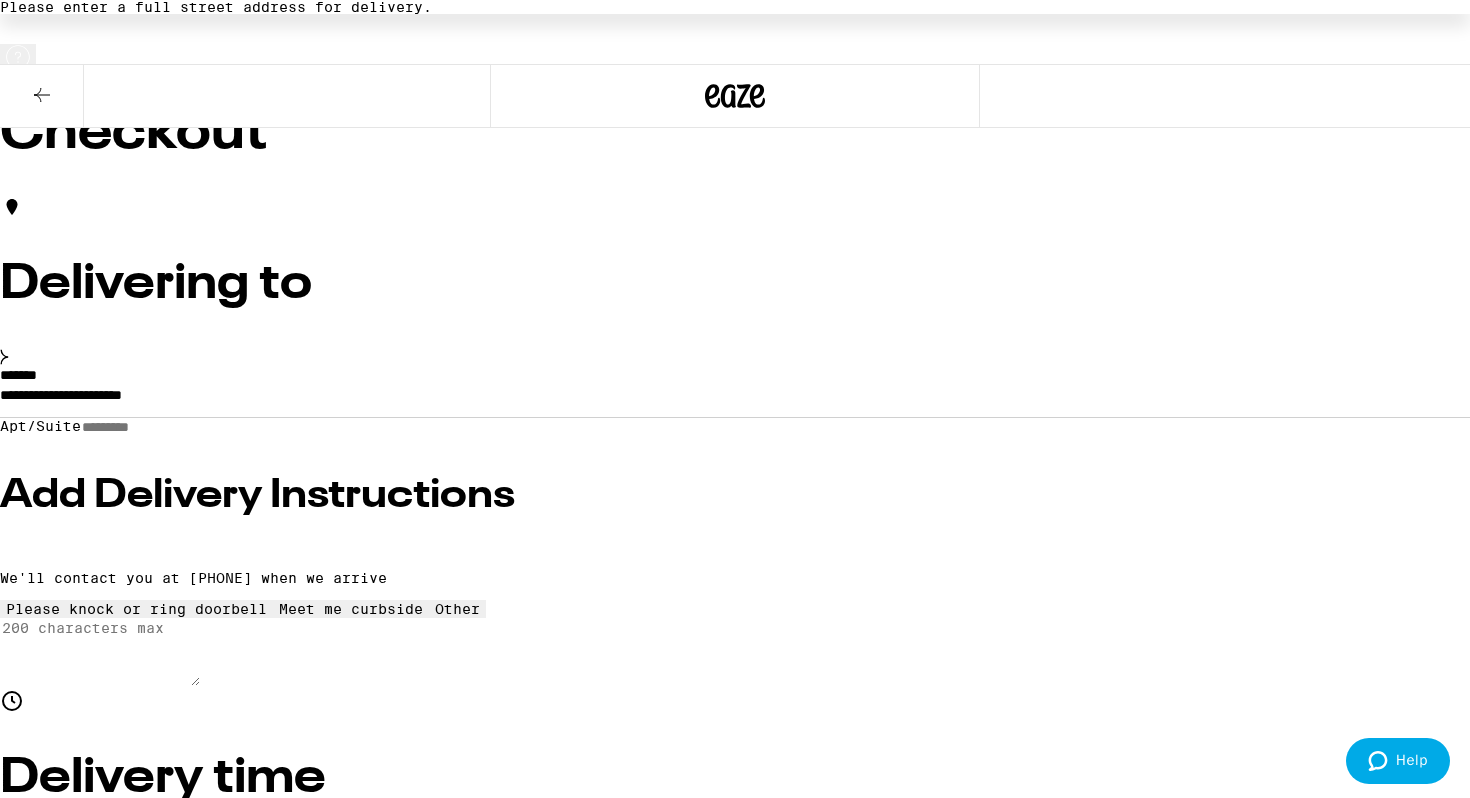 scroll, scrollTop: 23, scrollLeft: 0, axis: vertical 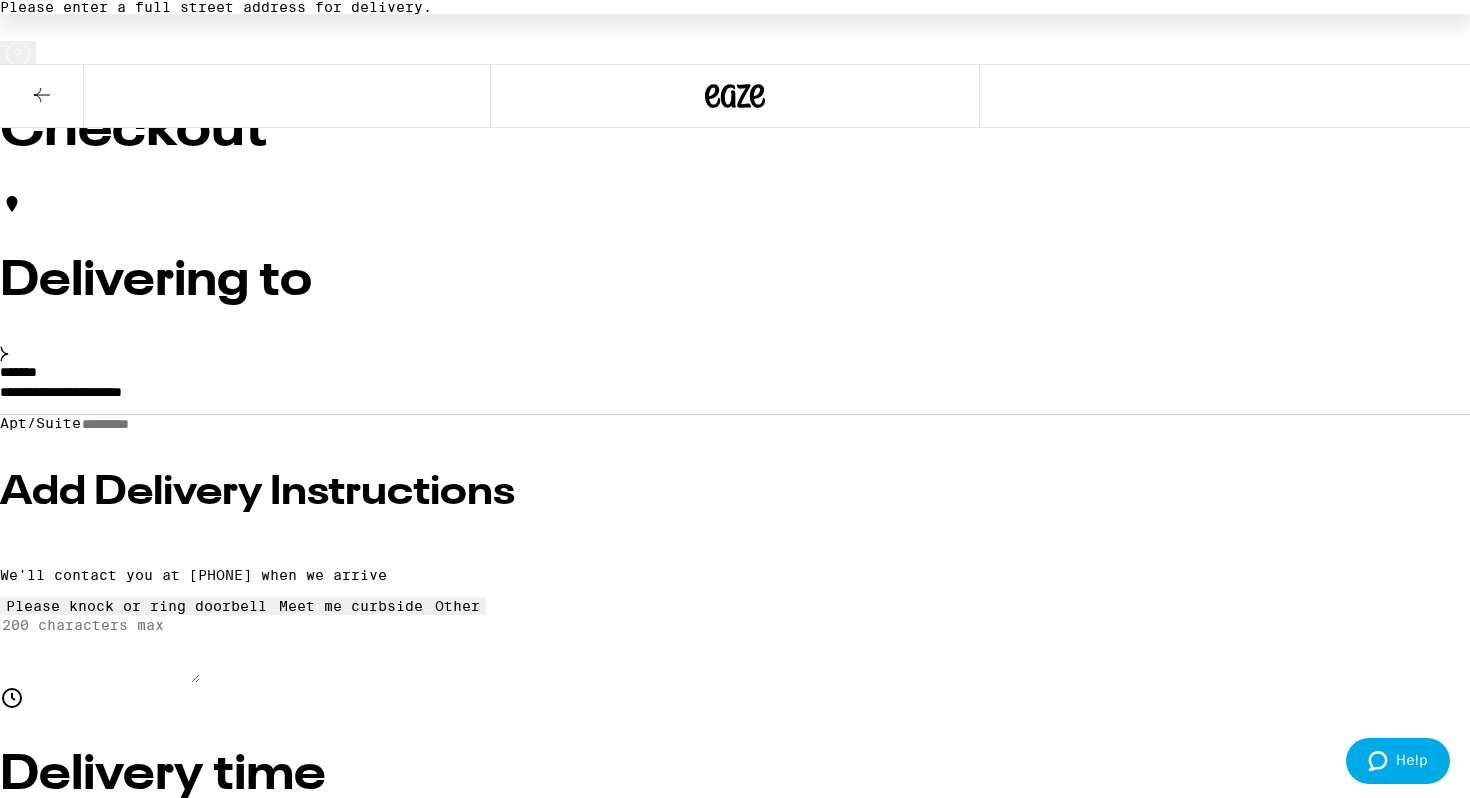 click on "**********" at bounding box center [735, 397] 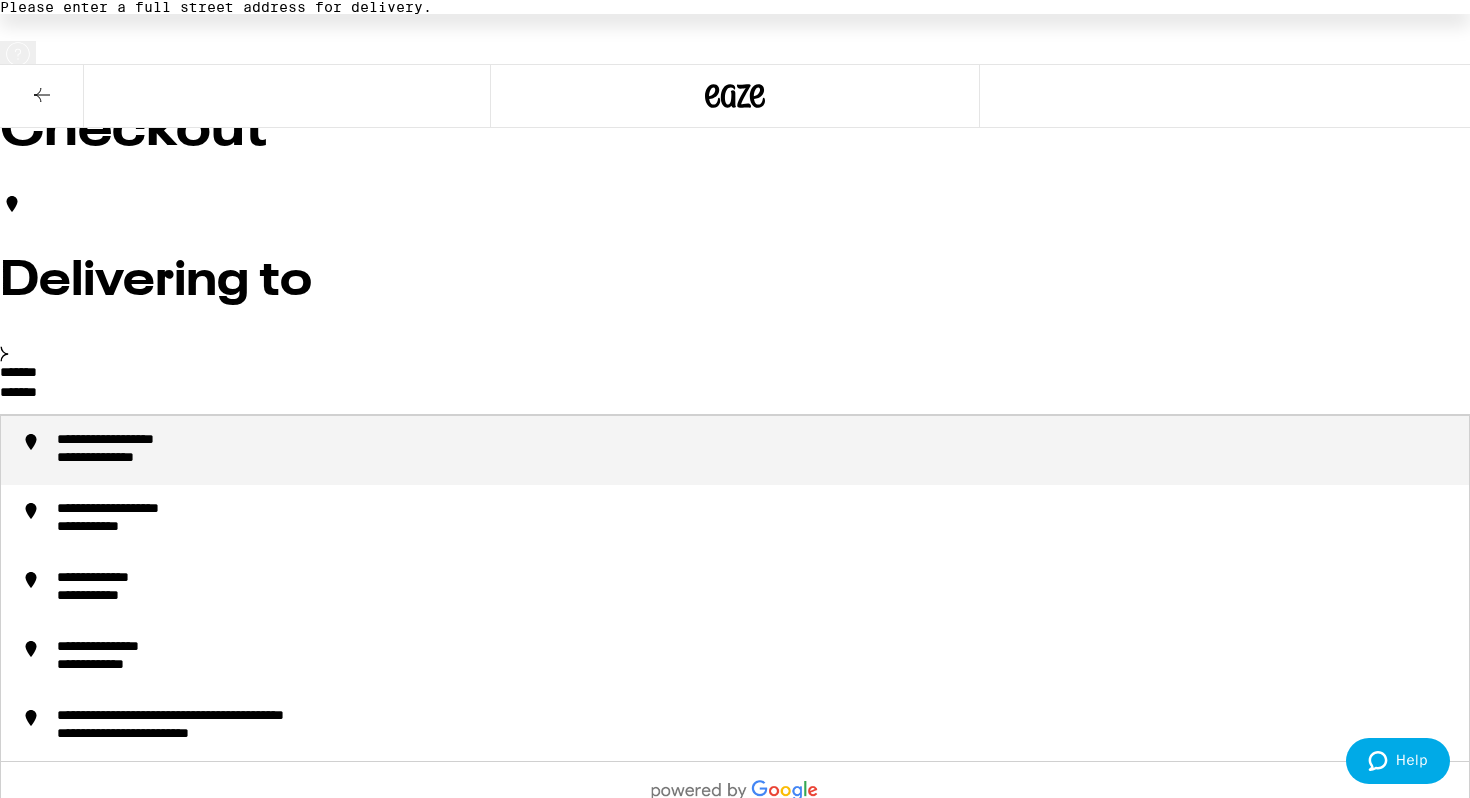 click on "**********" at bounding box center [755, 450] 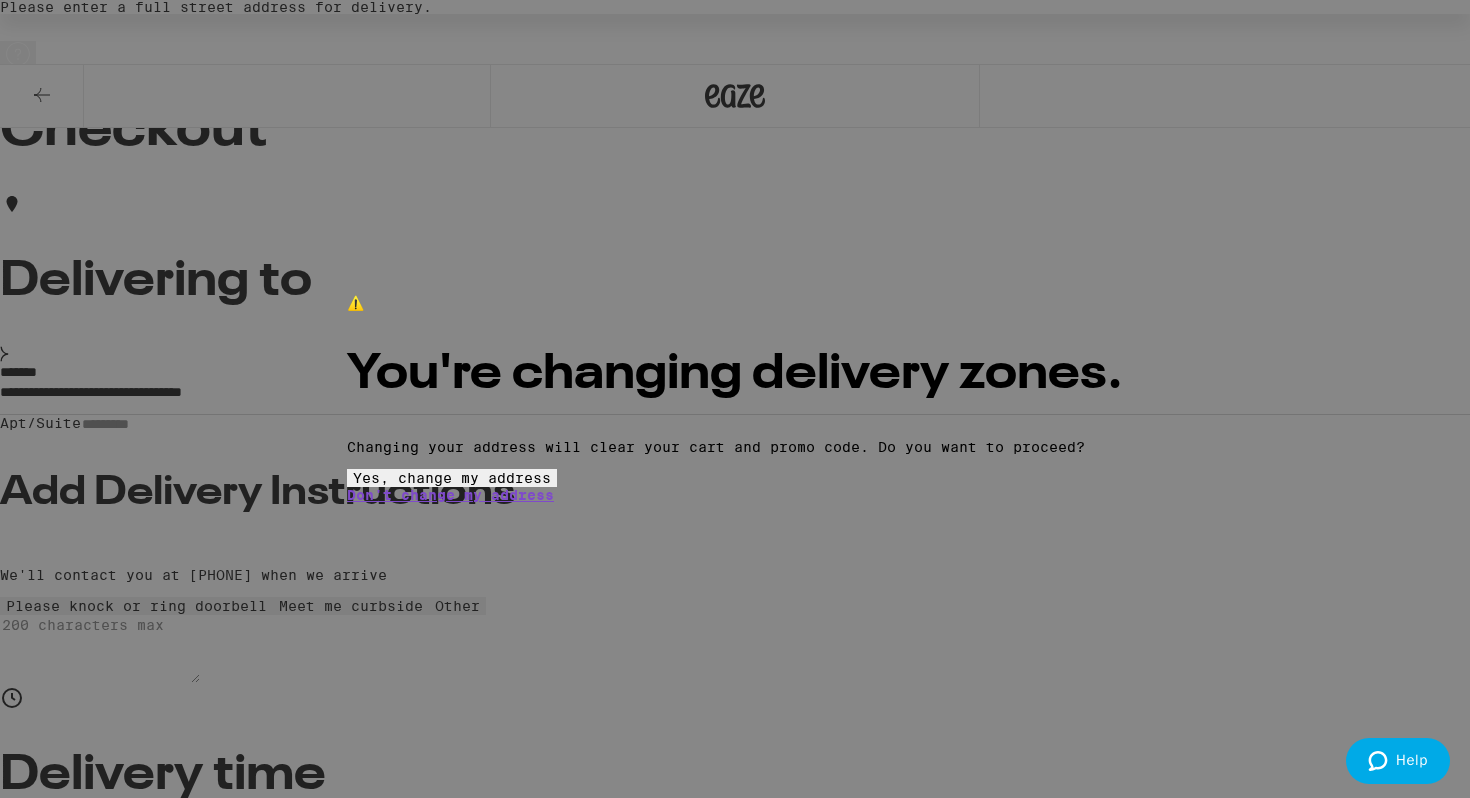 click on "Yes, change my address" at bounding box center (452, 478) 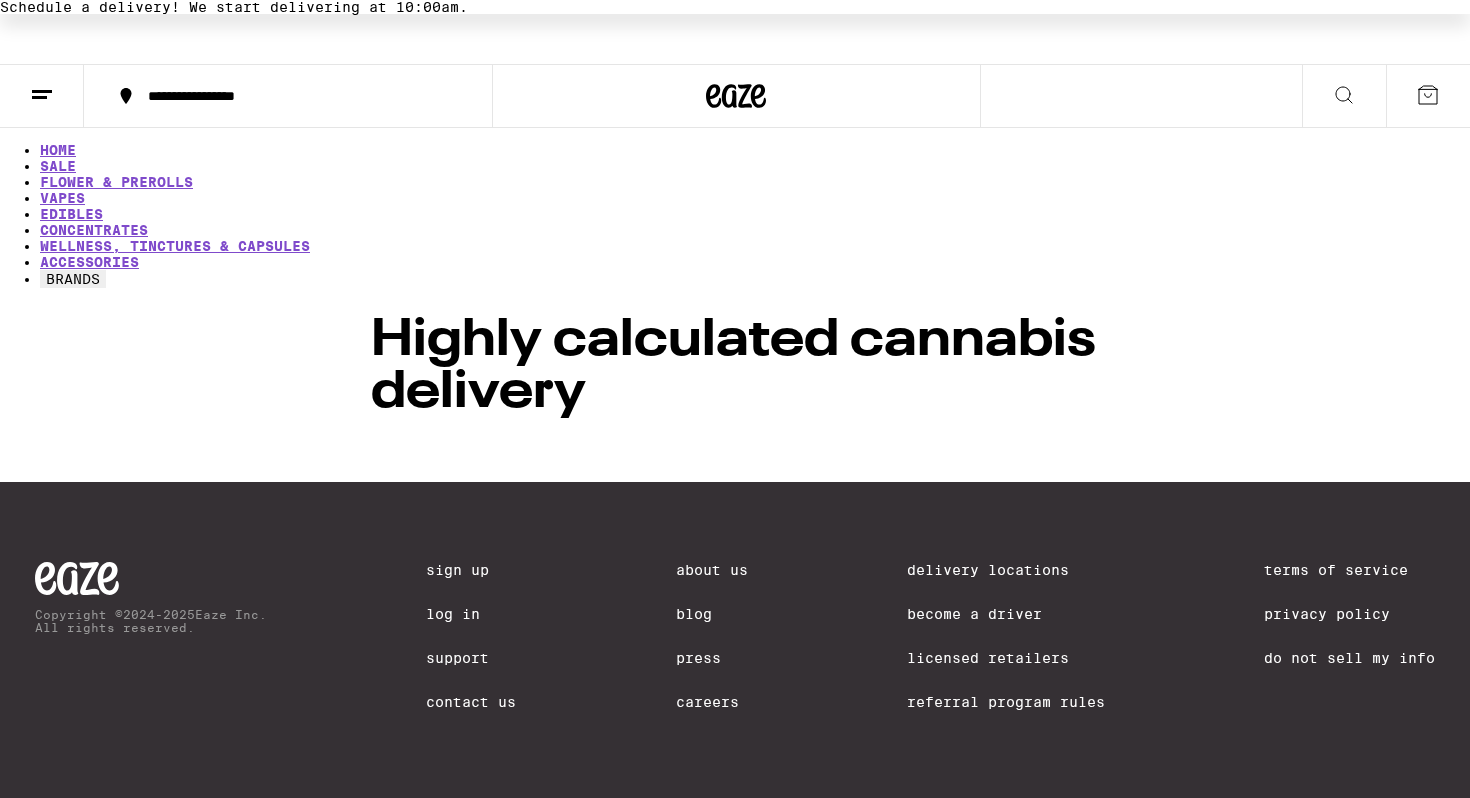 scroll, scrollTop: 0, scrollLeft: 0, axis: both 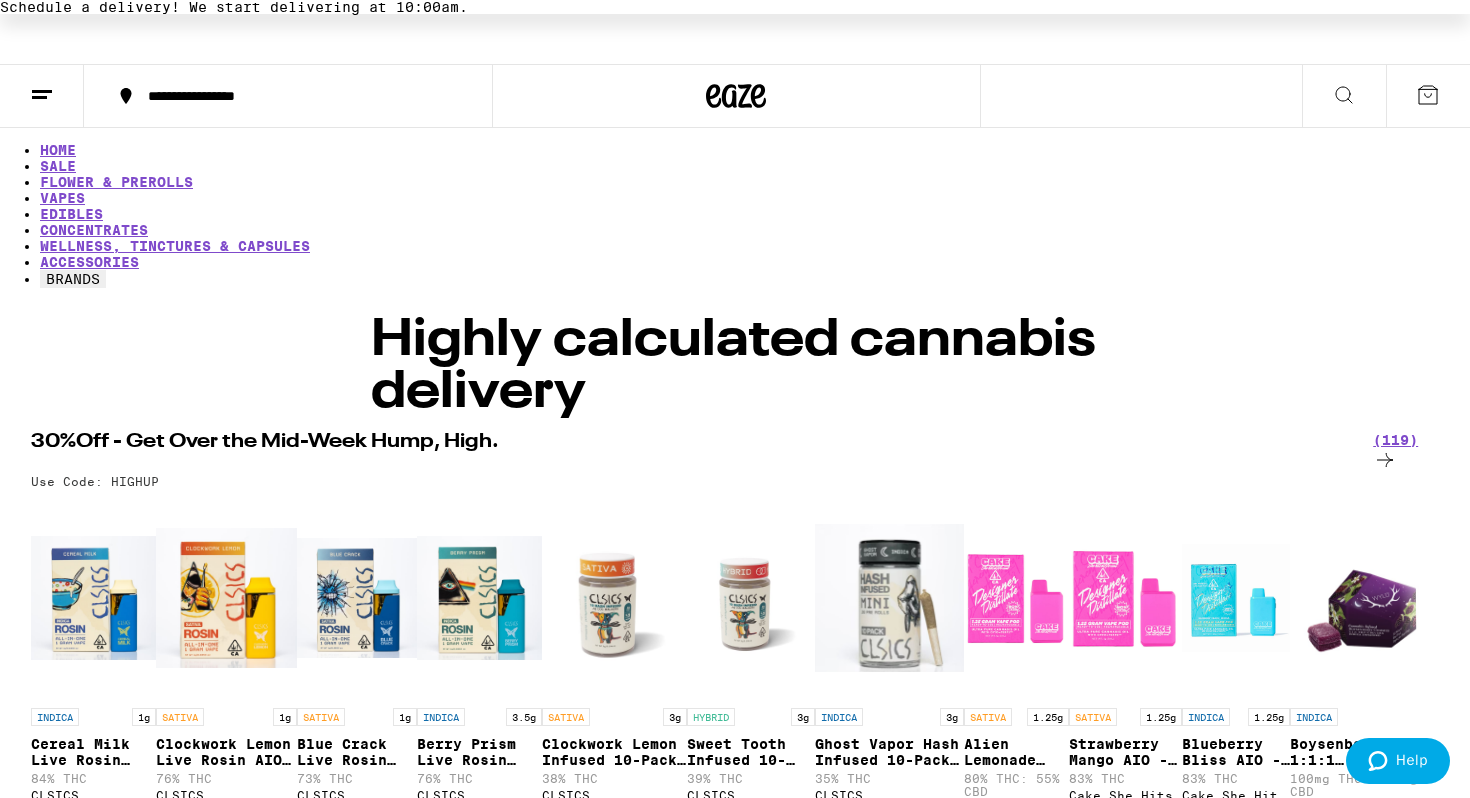click on "Schedule a delivery! We start delivering at 10:00am." at bounding box center (735, 7) 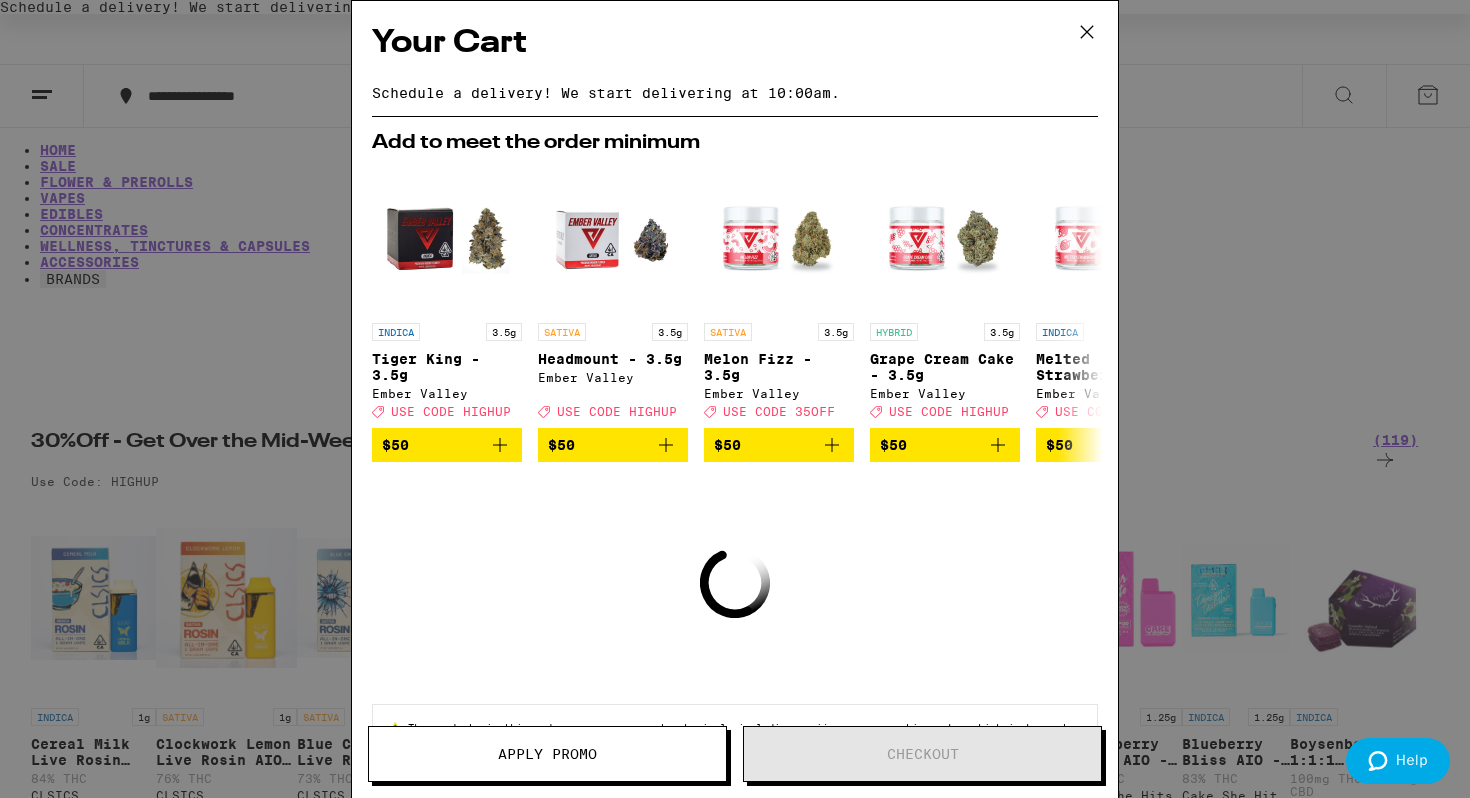 click 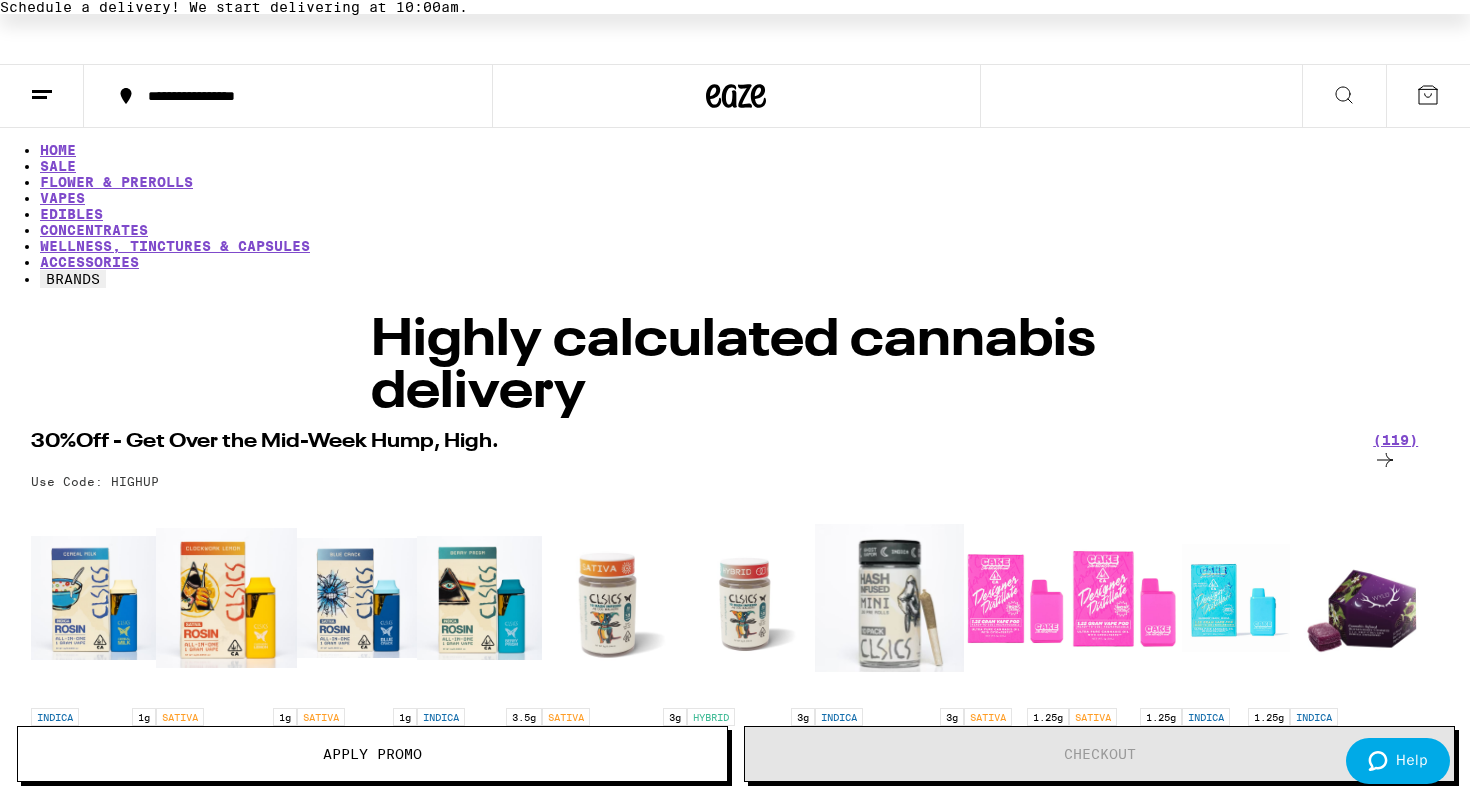 scroll, scrollTop: 0, scrollLeft: 0, axis: both 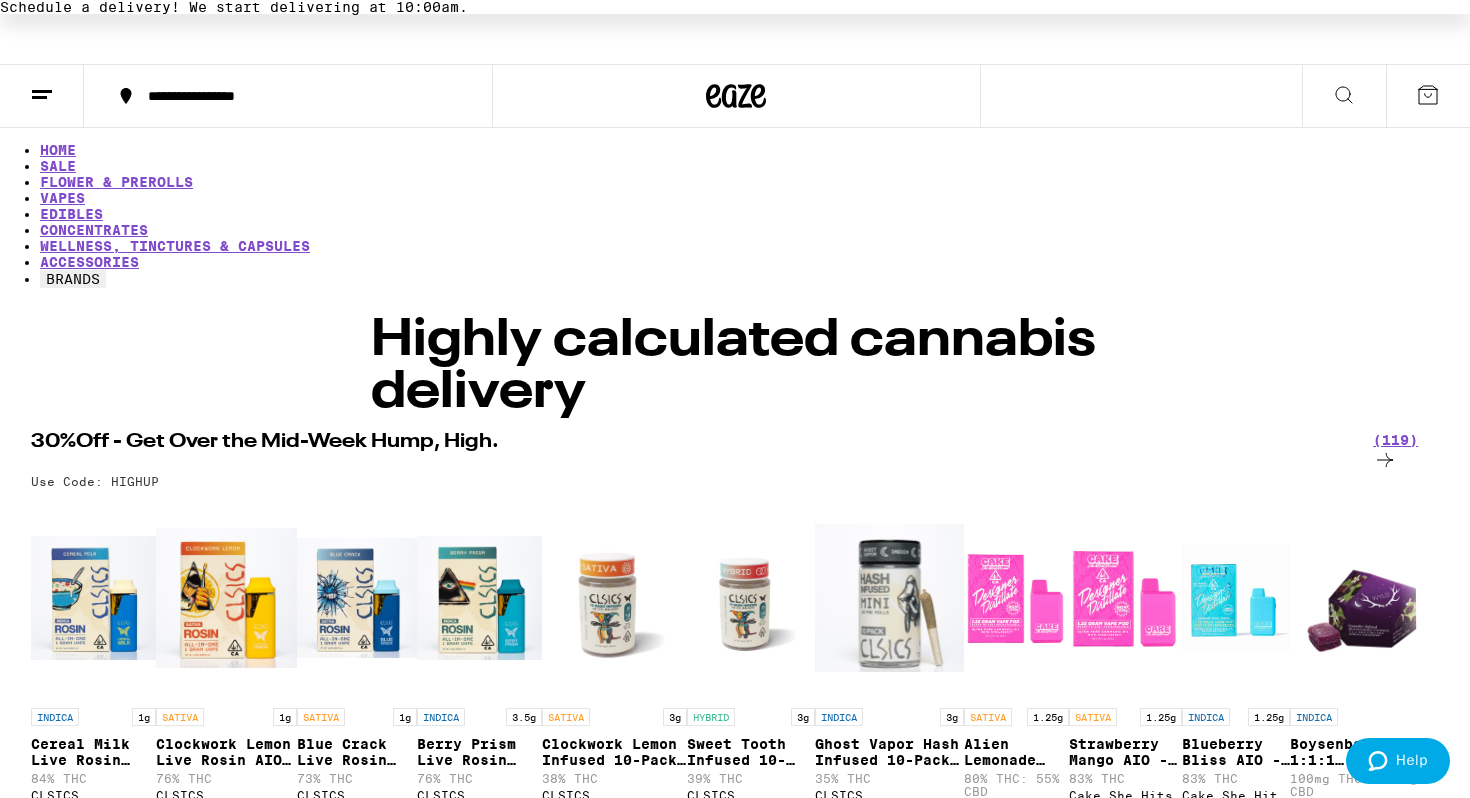 click at bounding box center (736, 96) 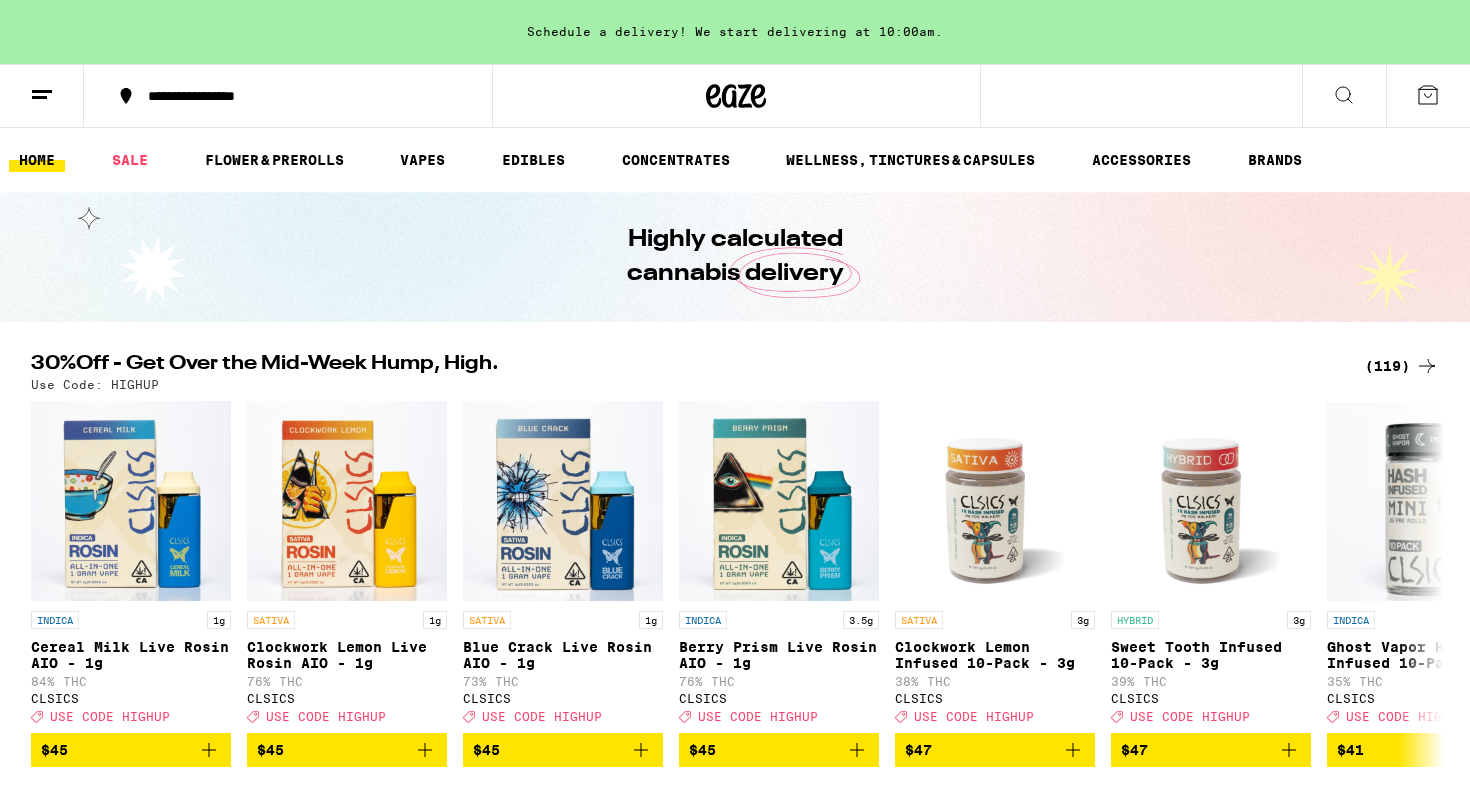 scroll, scrollTop: 0, scrollLeft: 0, axis: both 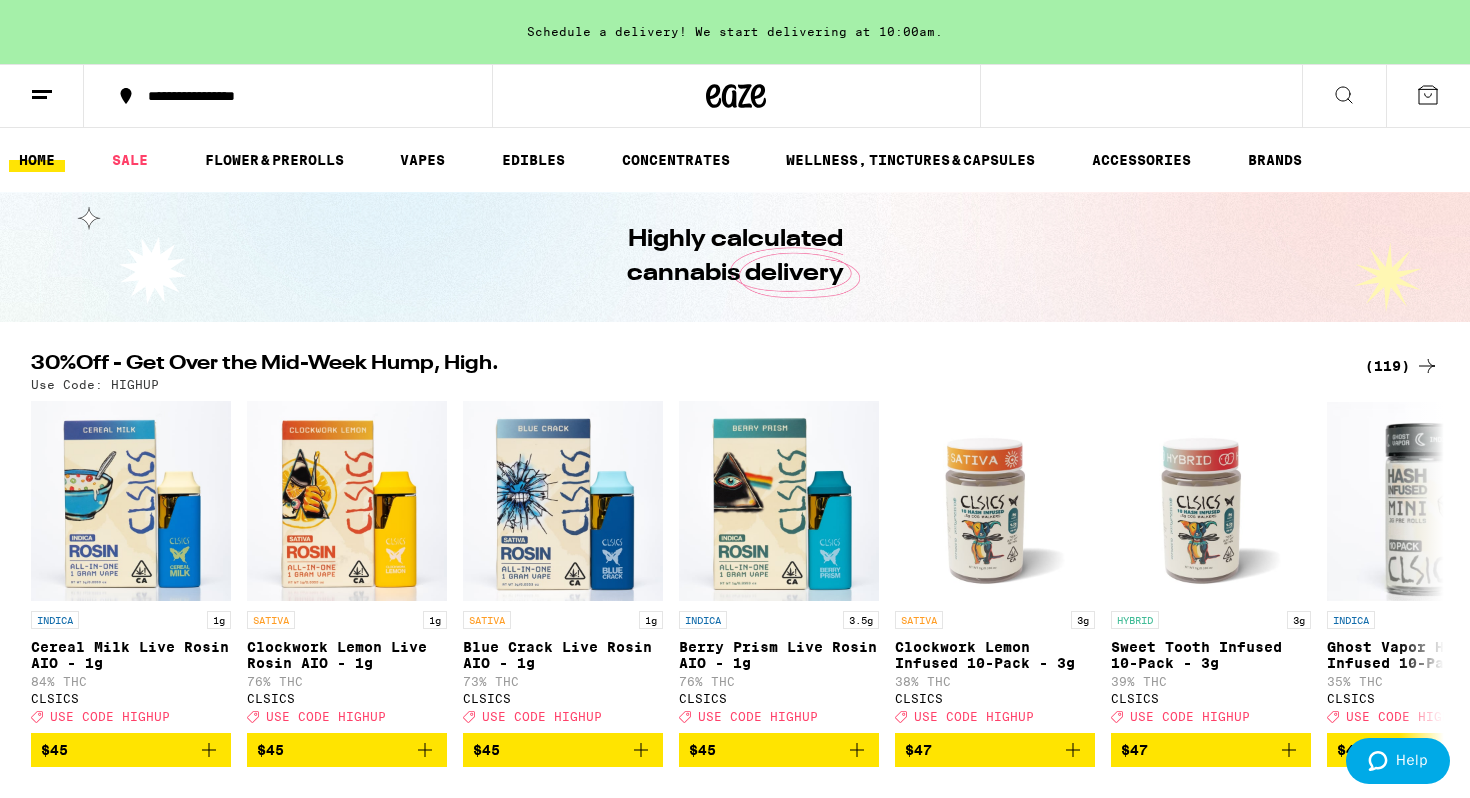 click at bounding box center [42, 96] 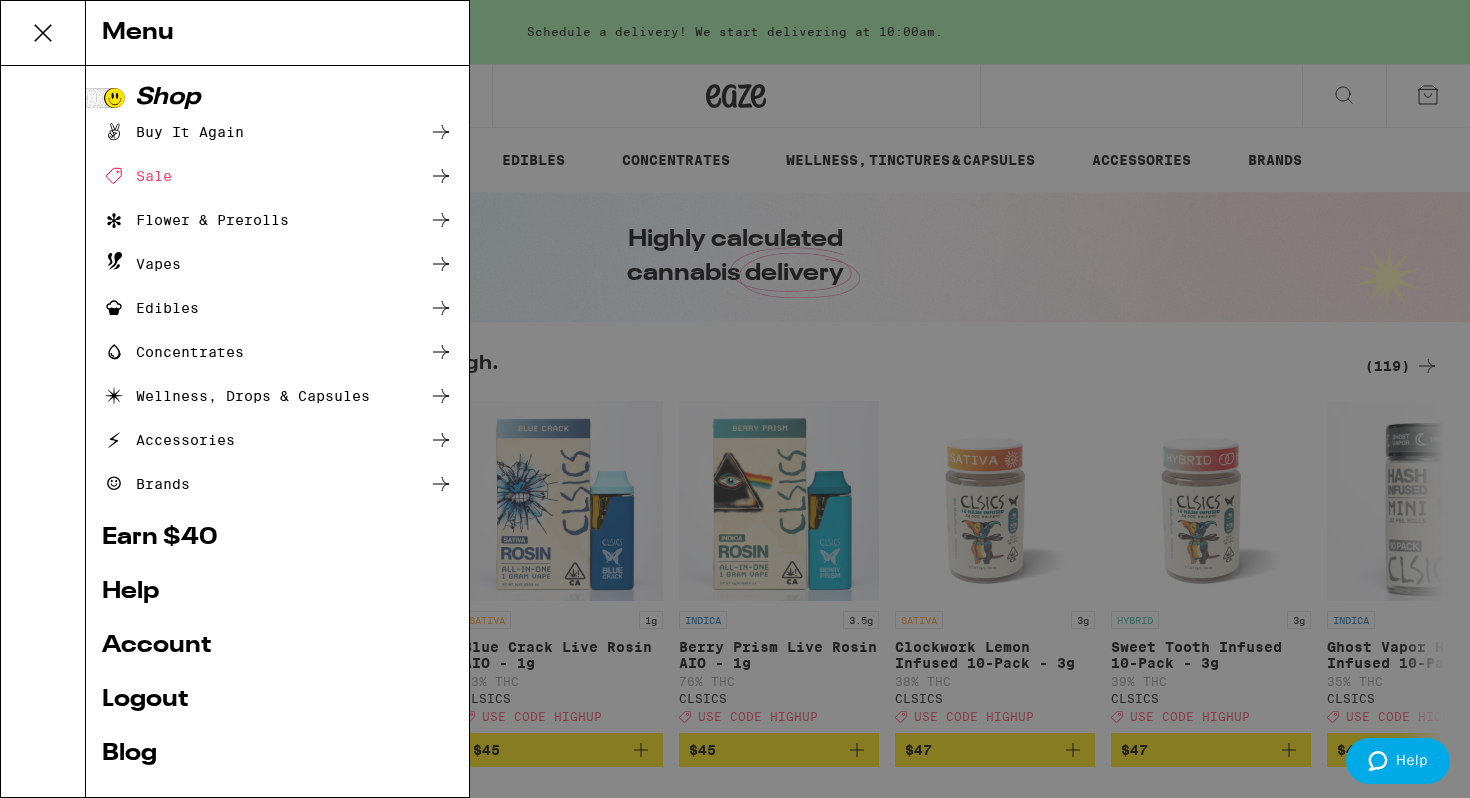 click on "Account" at bounding box center [277, 646] 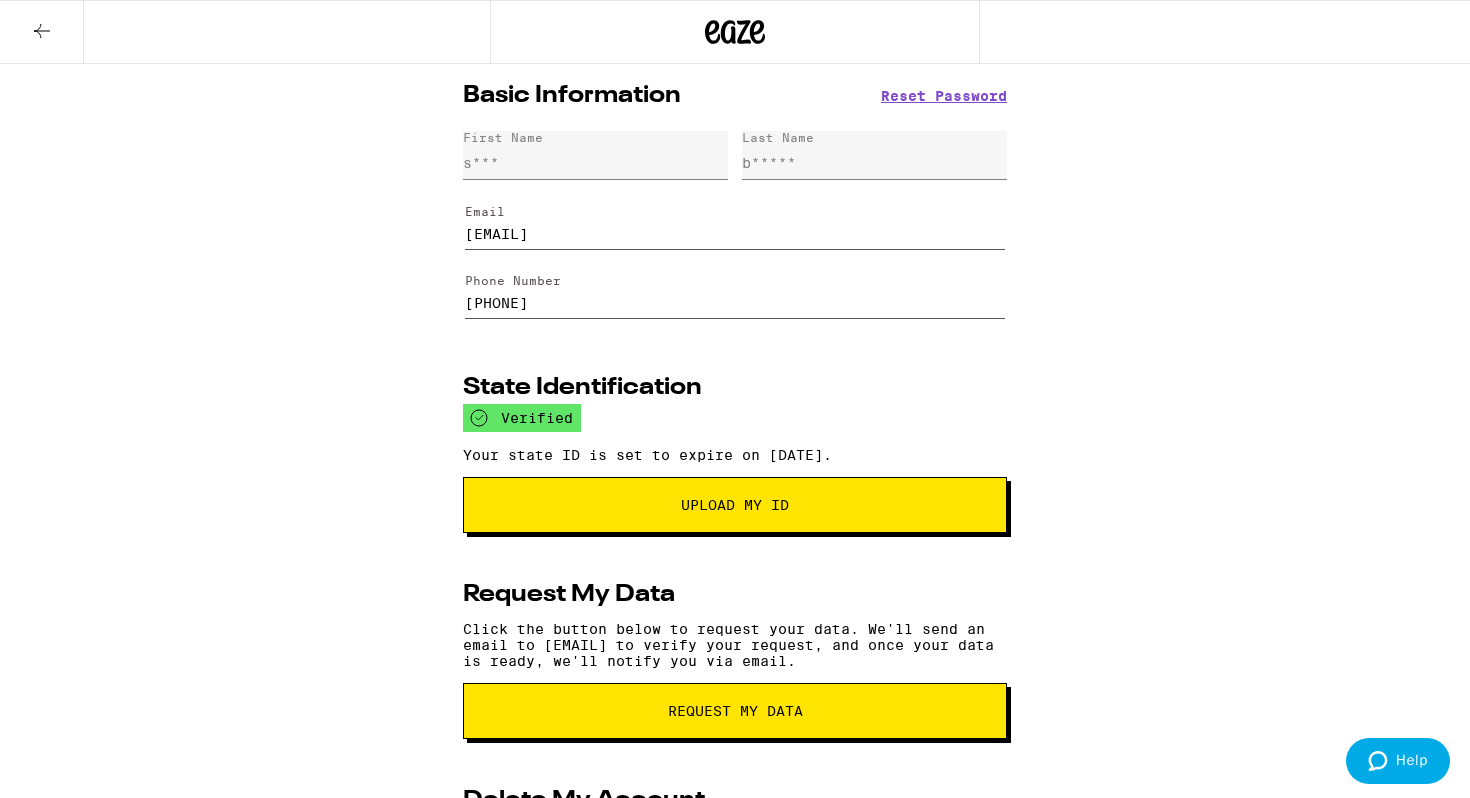 click 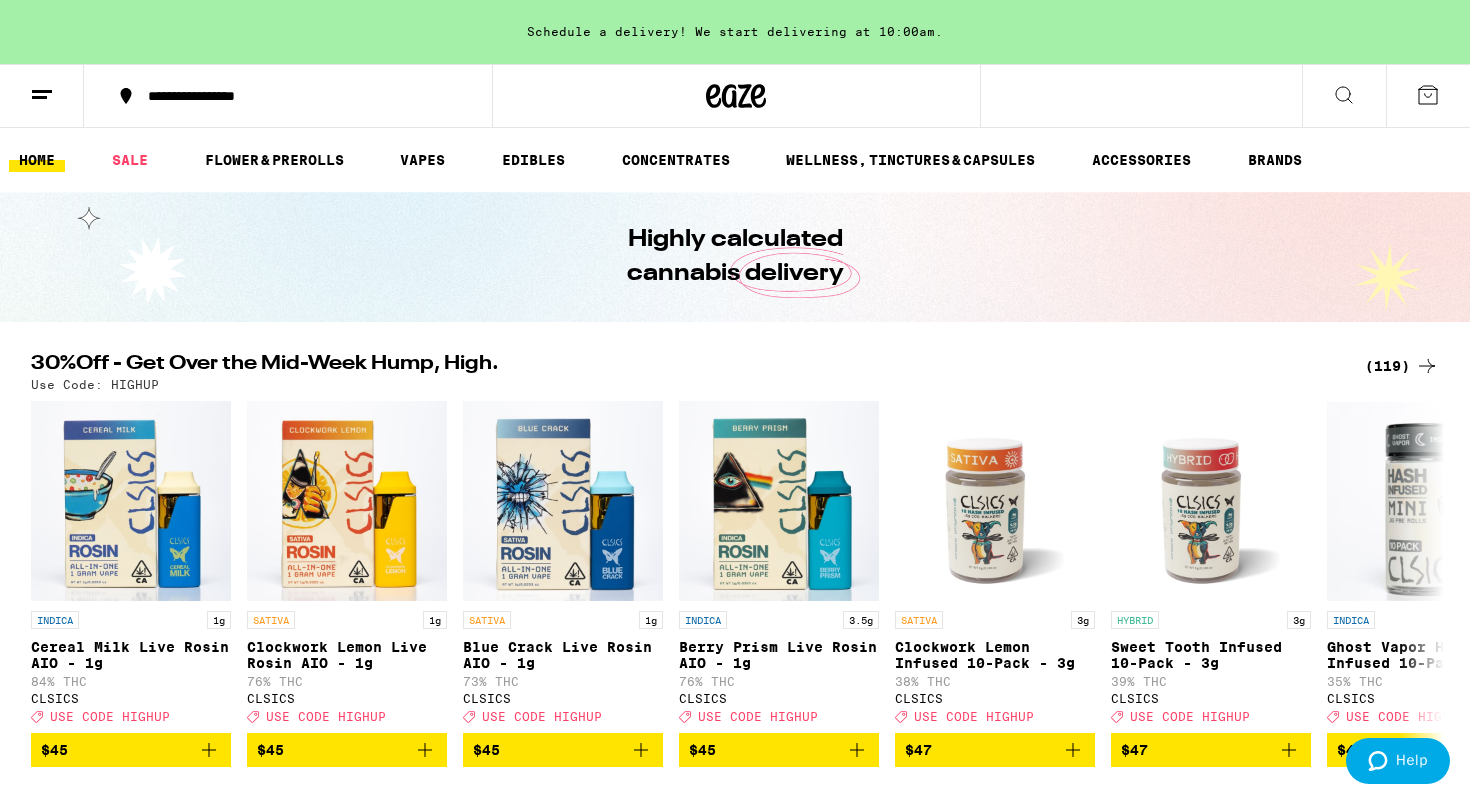 scroll, scrollTop: 0, scrollLeft: 0, axis: both 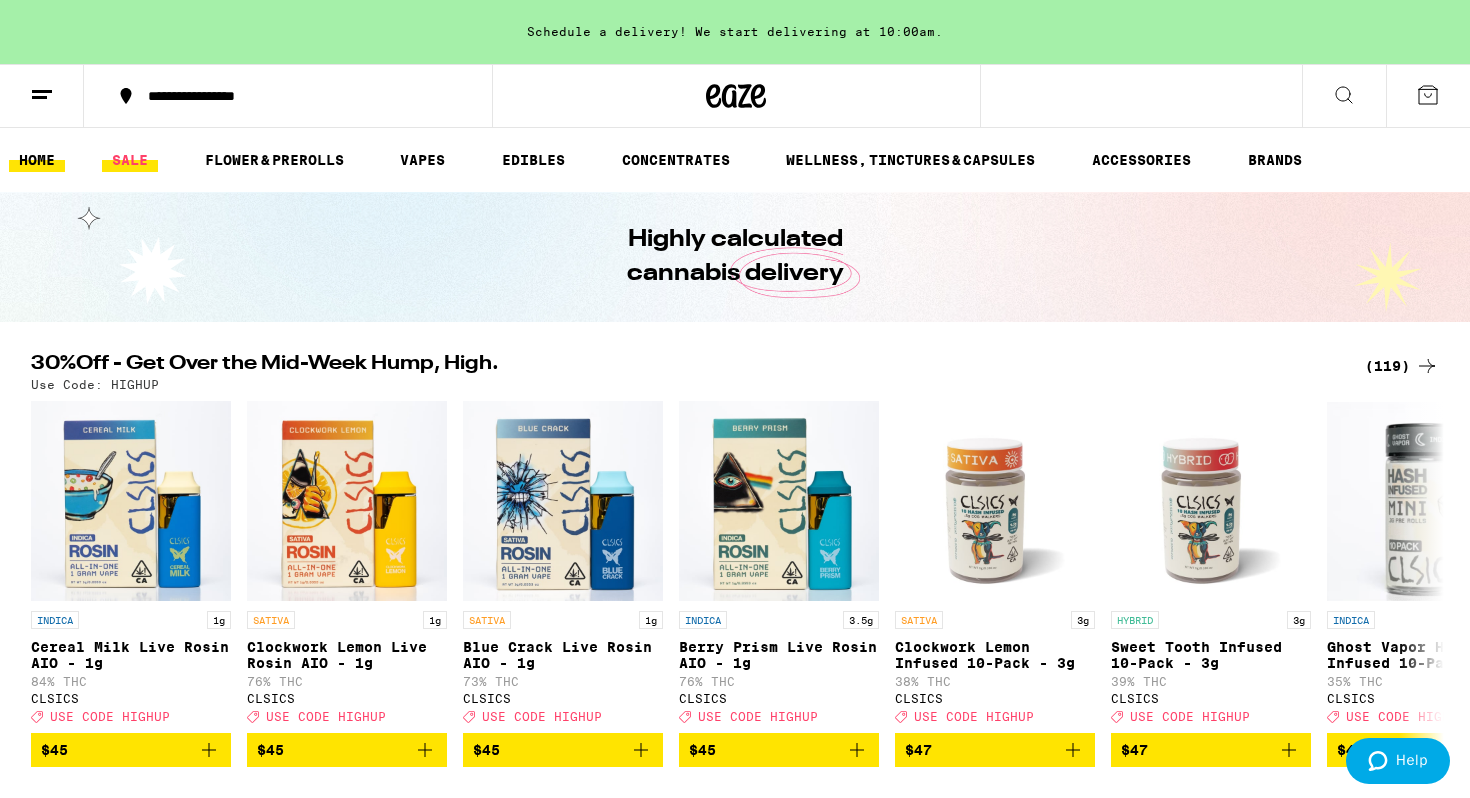 click on "SALE" at bounding box center (130, 160) 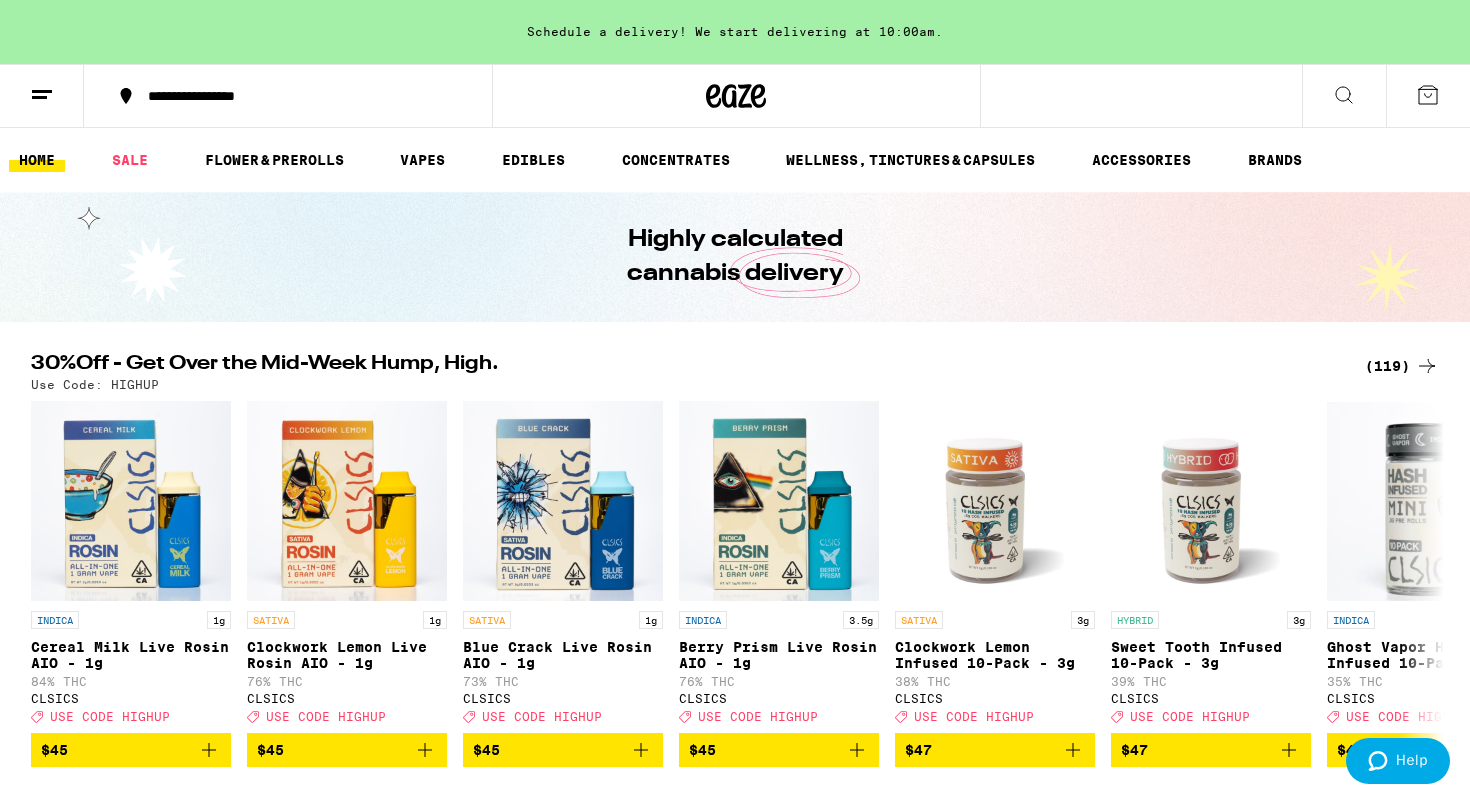 click on "(119)" at bounding box center [1402, 366] 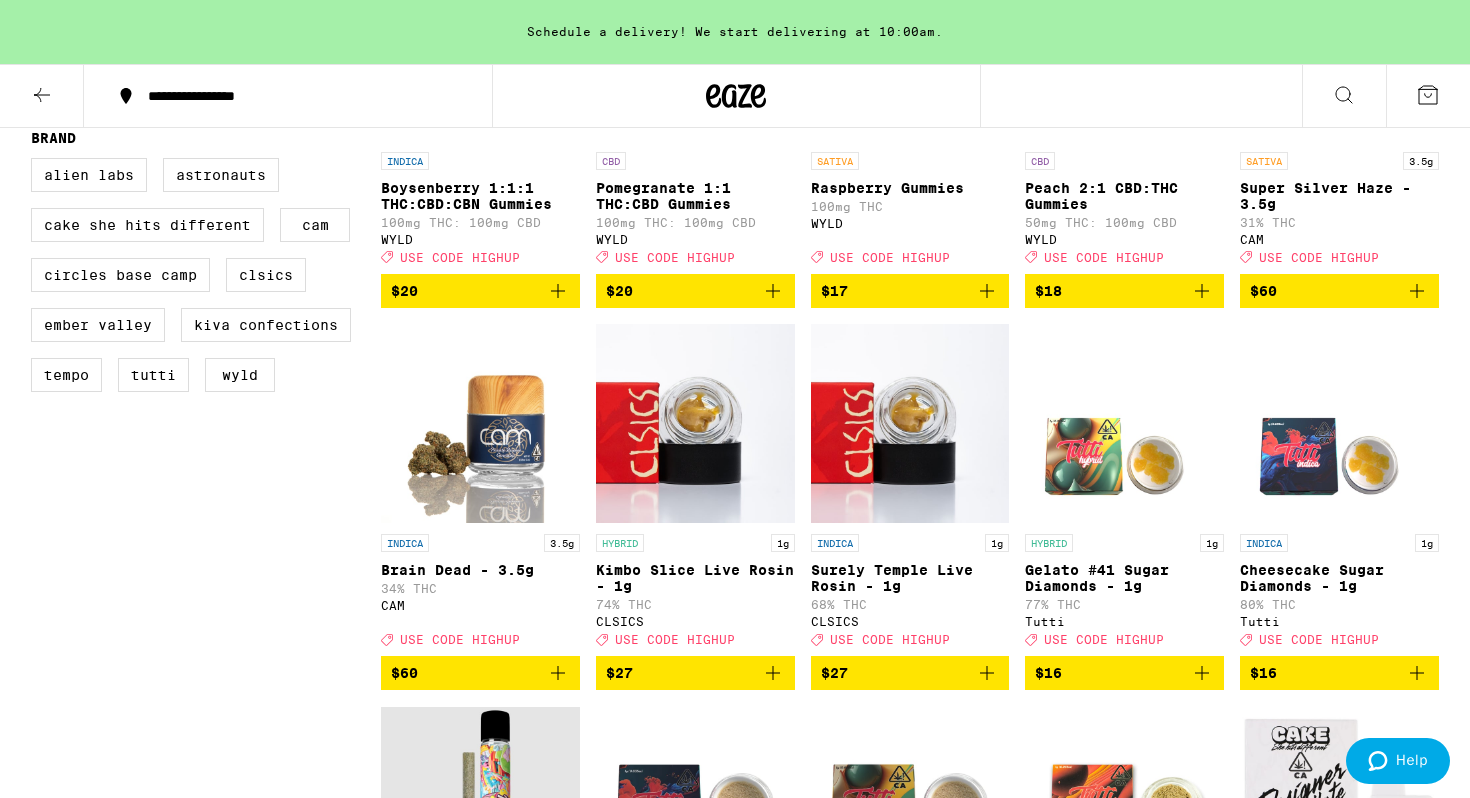 scroll, scrollTop: 1175, scrollLeft: 0, axis: vertical 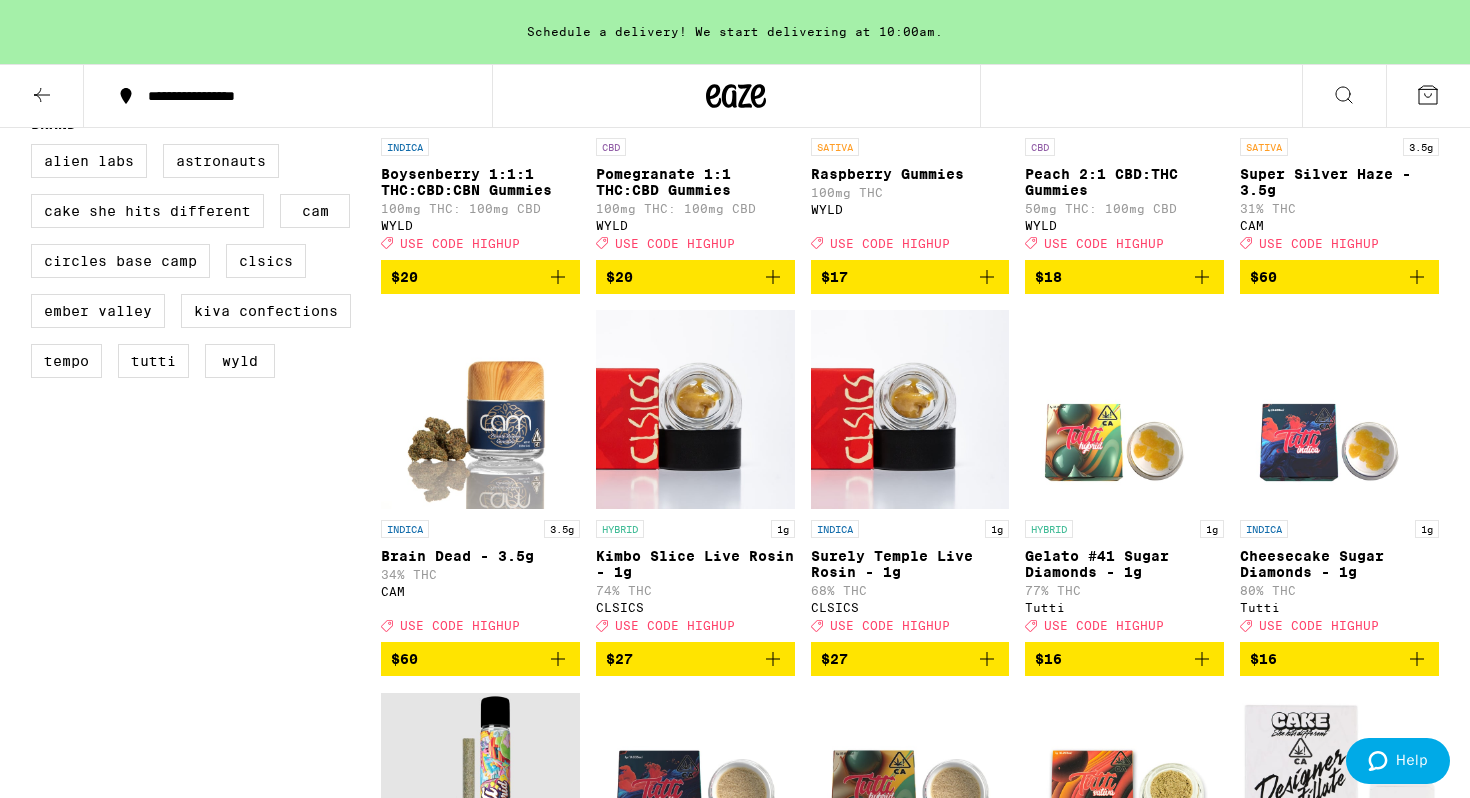 click at bounding box center (910, 410) 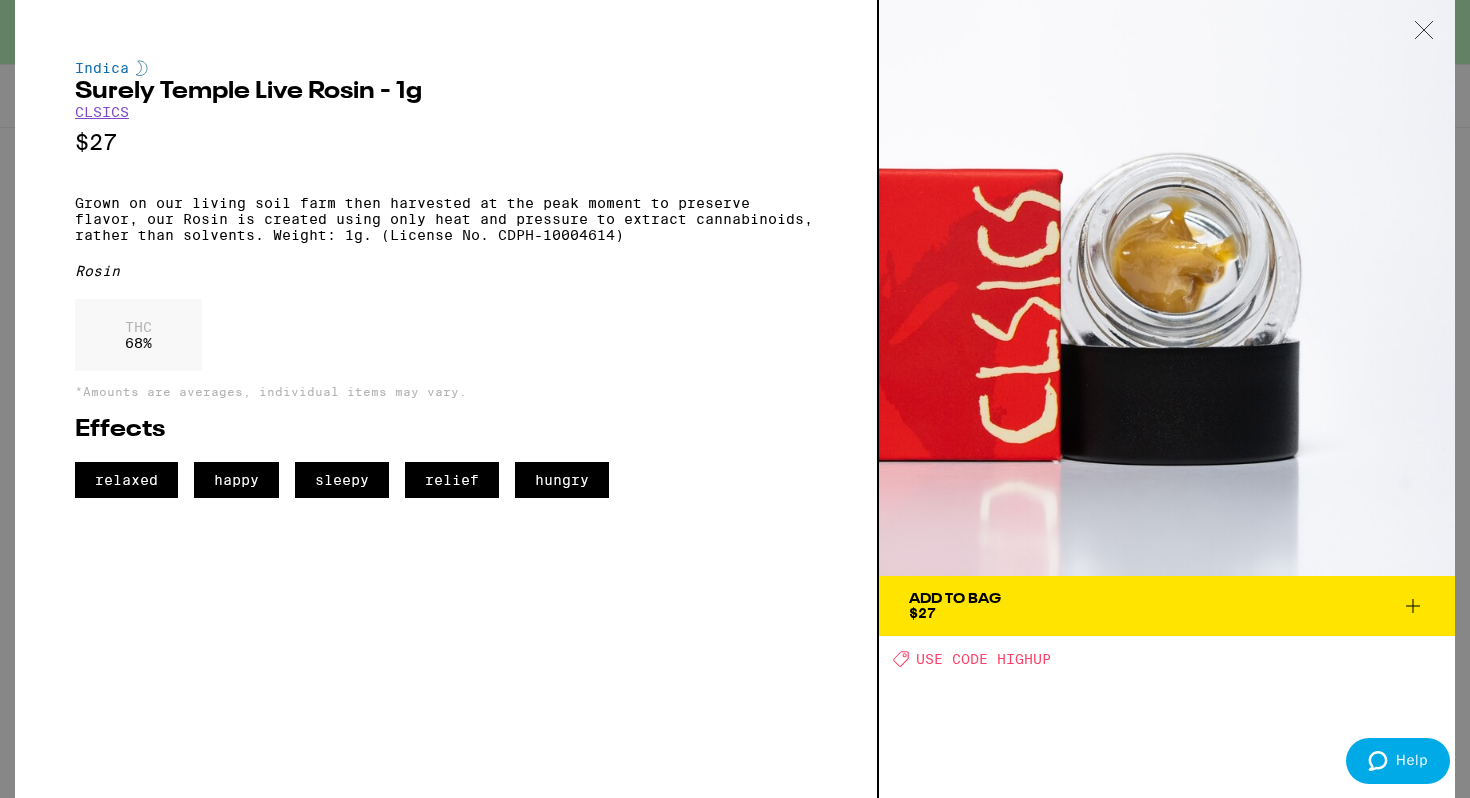 click on "Add To Bag" at bounding box center (955, 599) 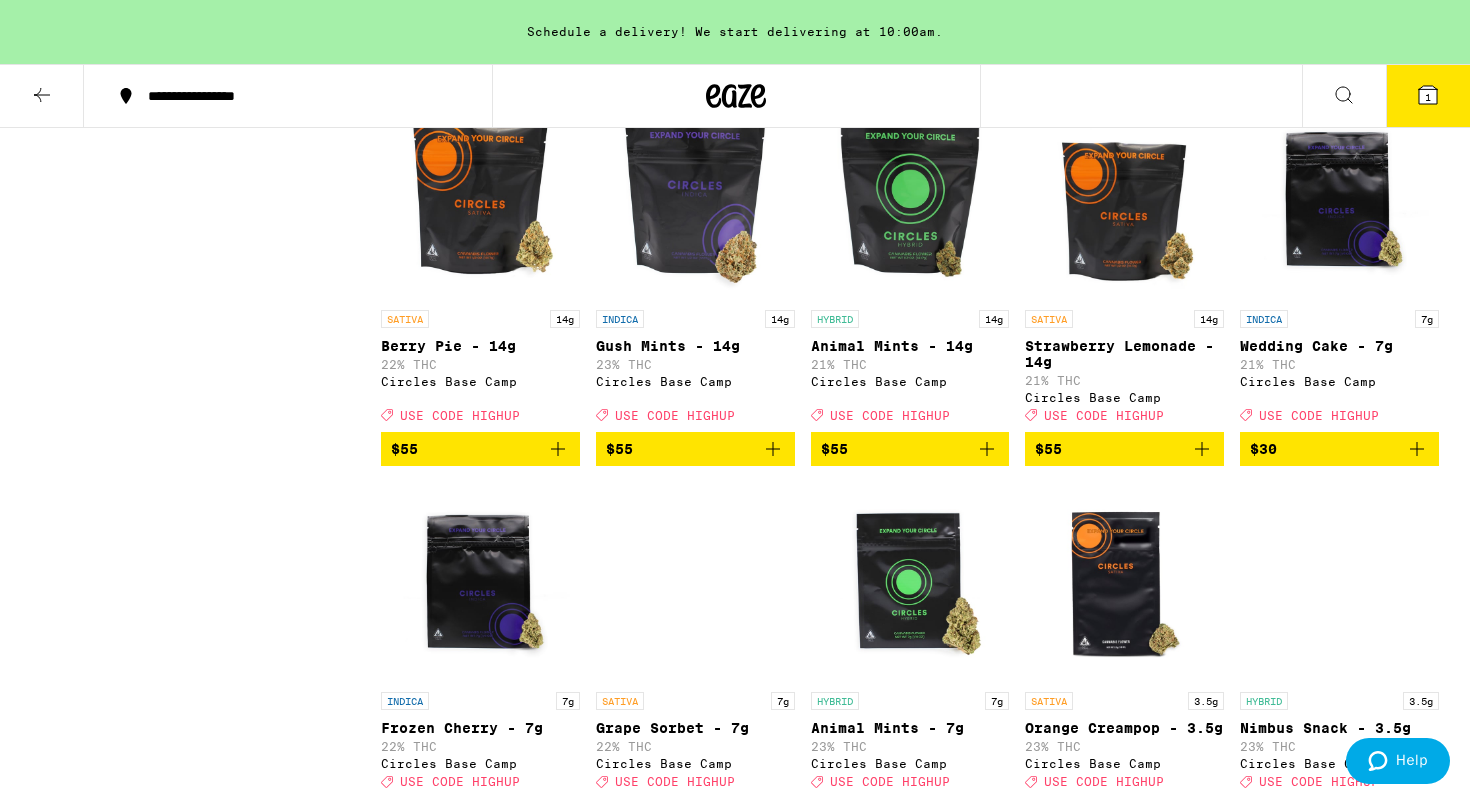 scroll, scrollTop: 4066, scrollLeft: 0, axis: vertical 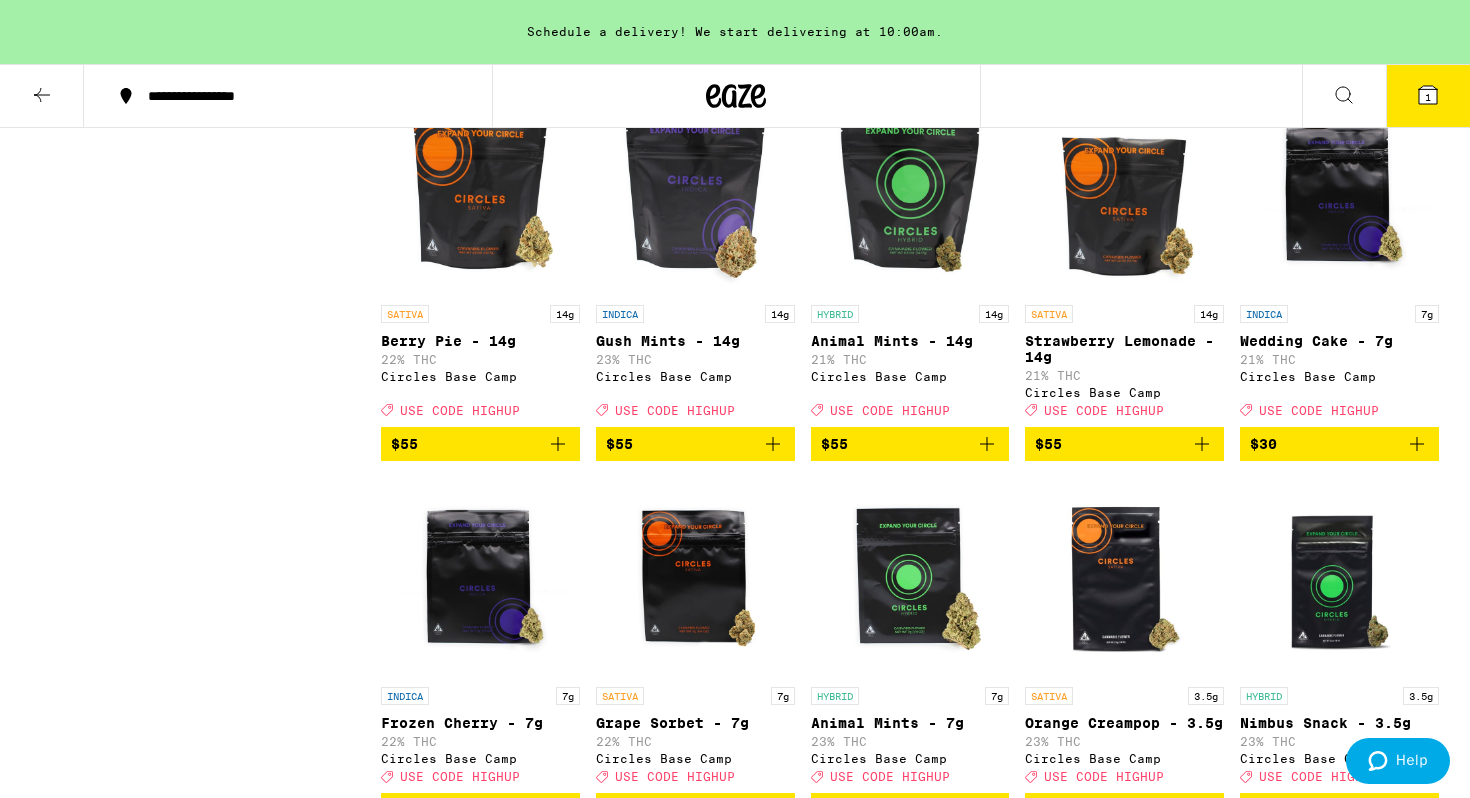 click 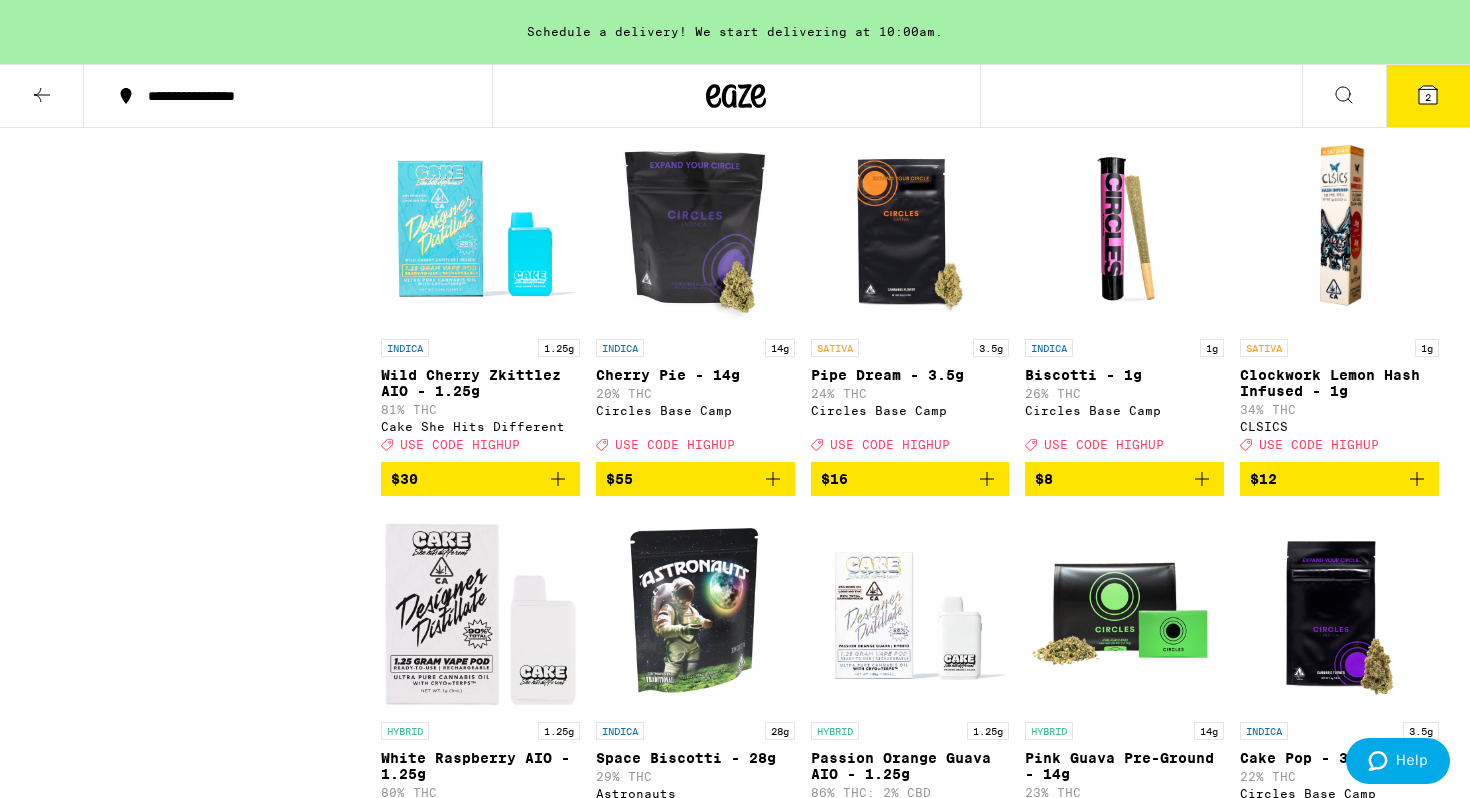 scroll, scrollTop: 7819, scrollLeft: 0, axis: vertical 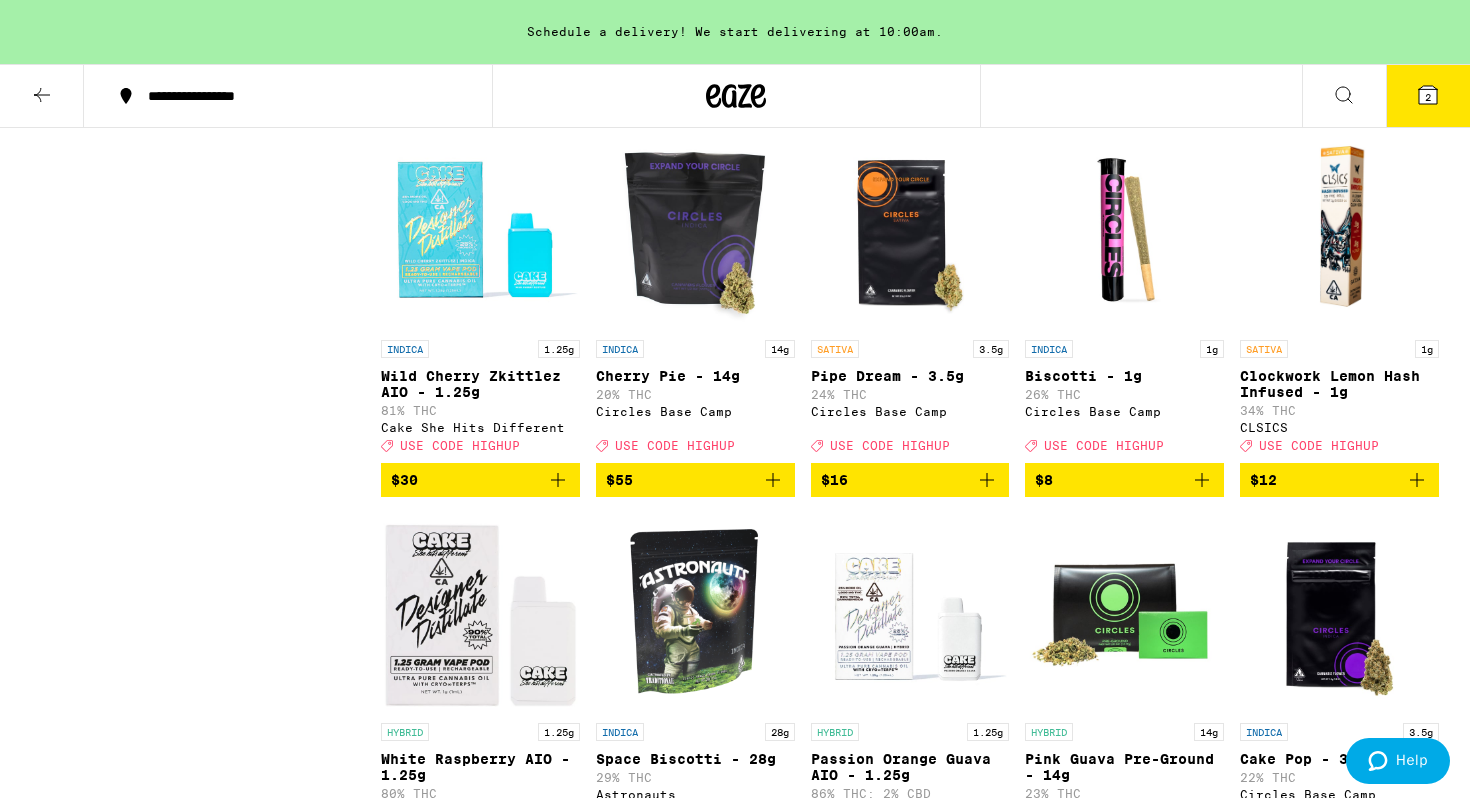 click 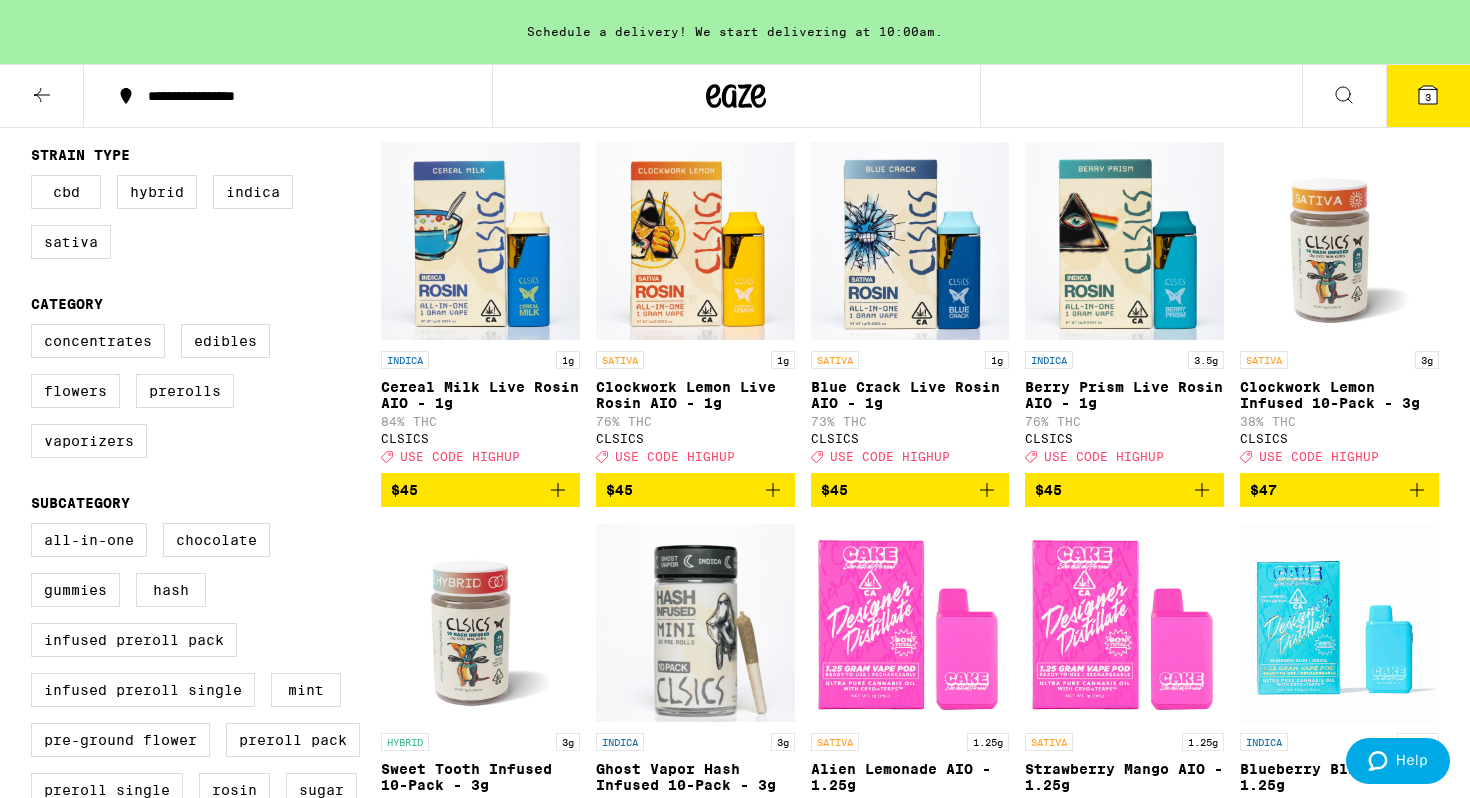 scroll, scrollTop: 0, scrollLeft: 0, axis: both 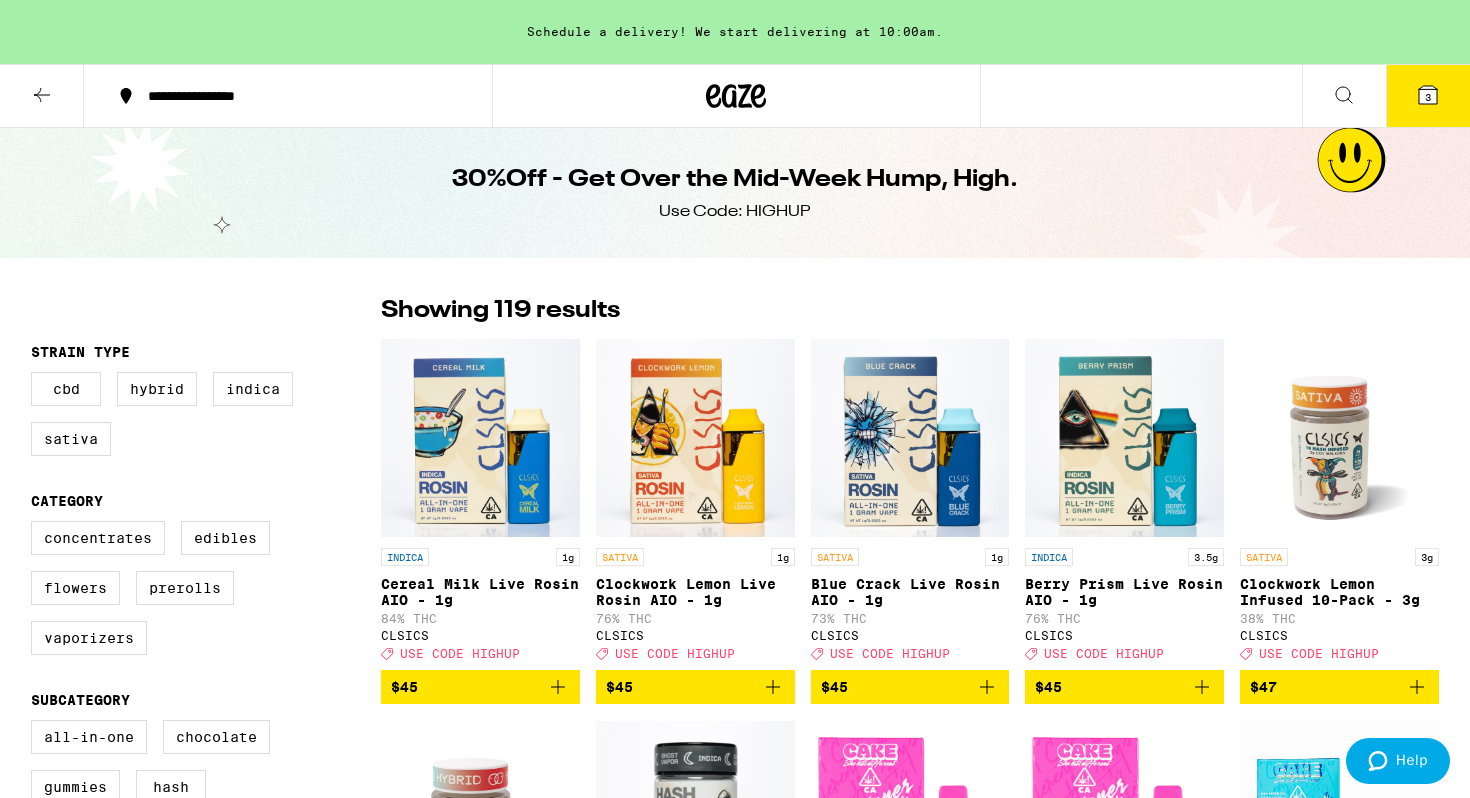 click 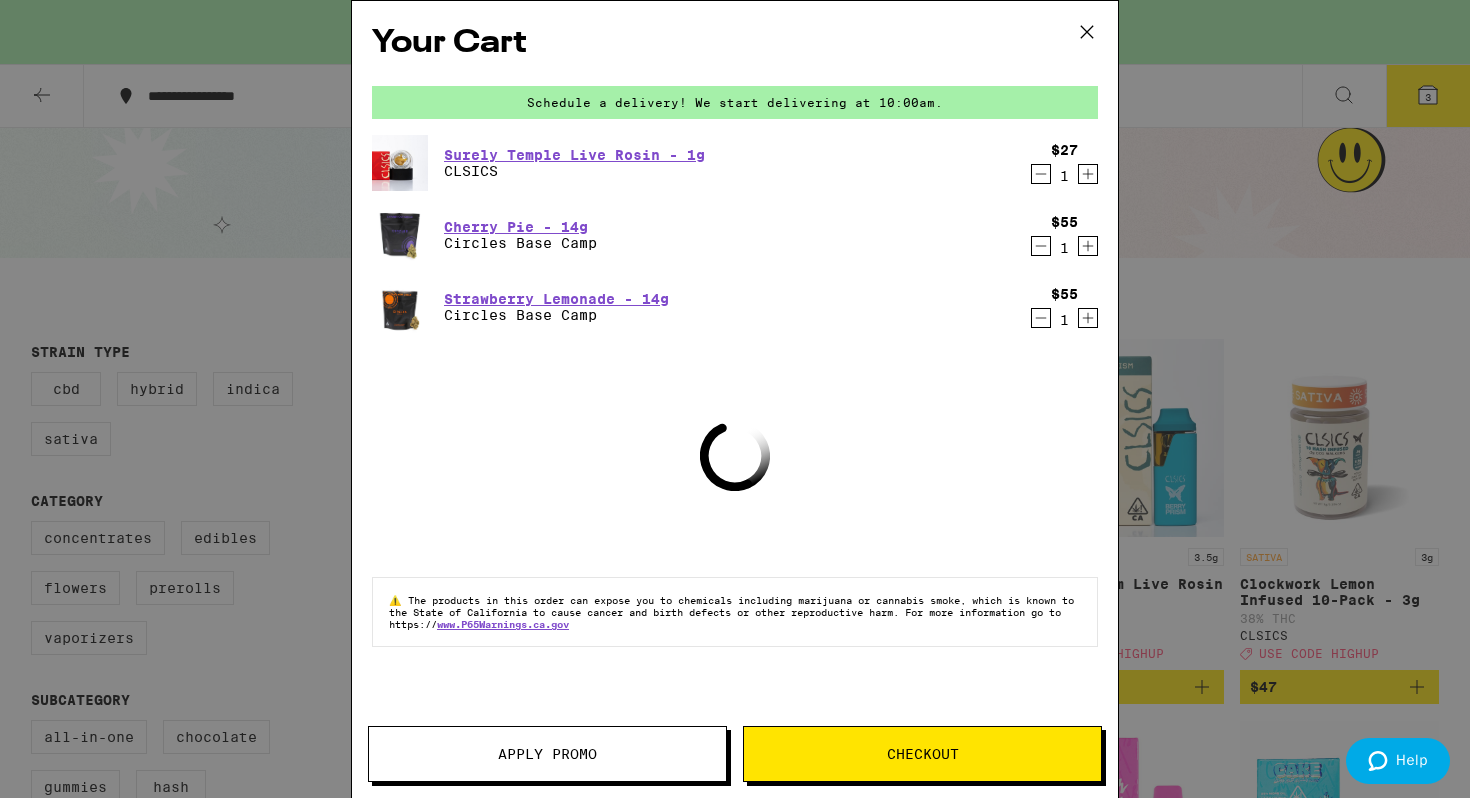 click on "Apply Promo" at bounding box center [547, 754] 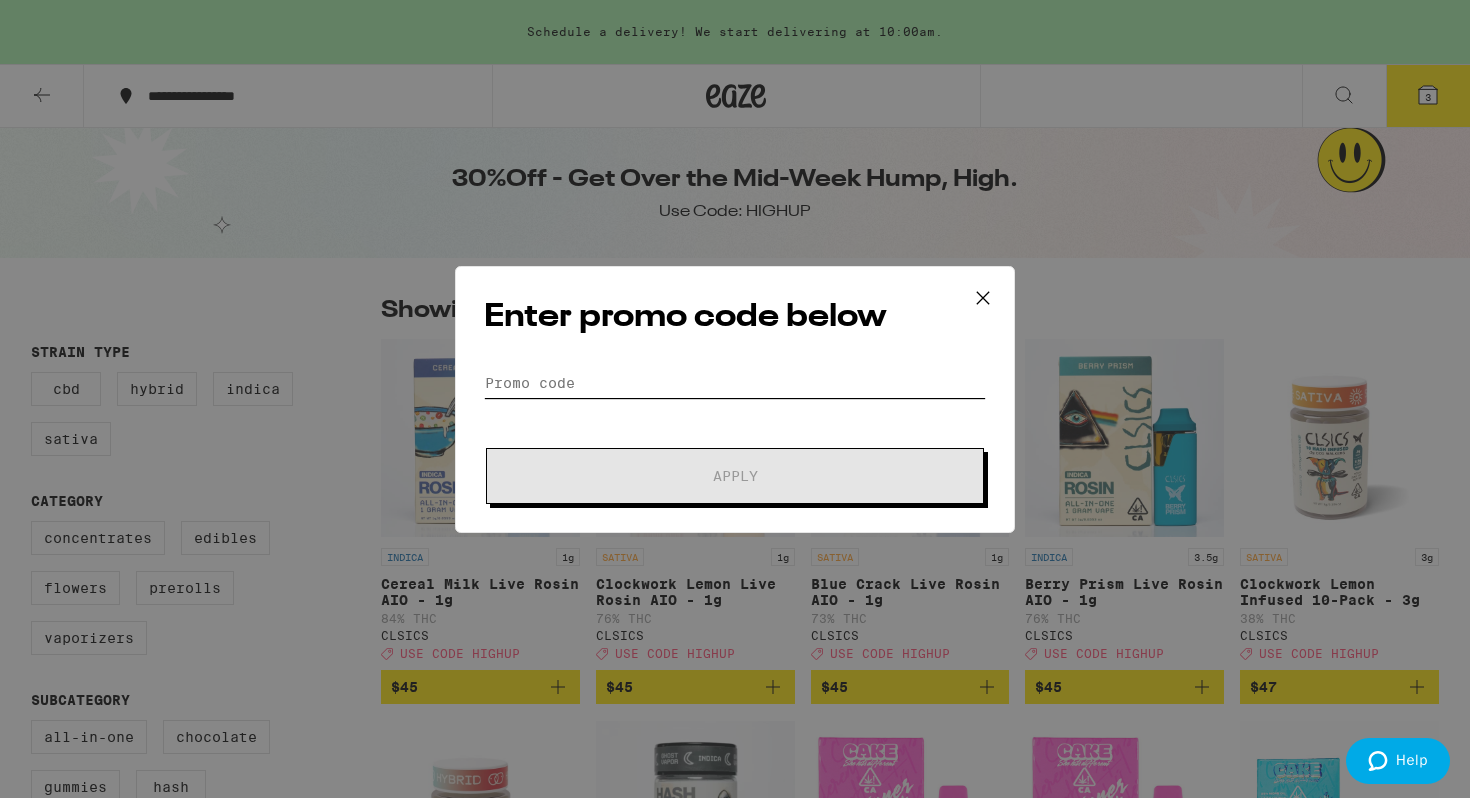 click on "Promo Code" at bounding box center (735, 383) 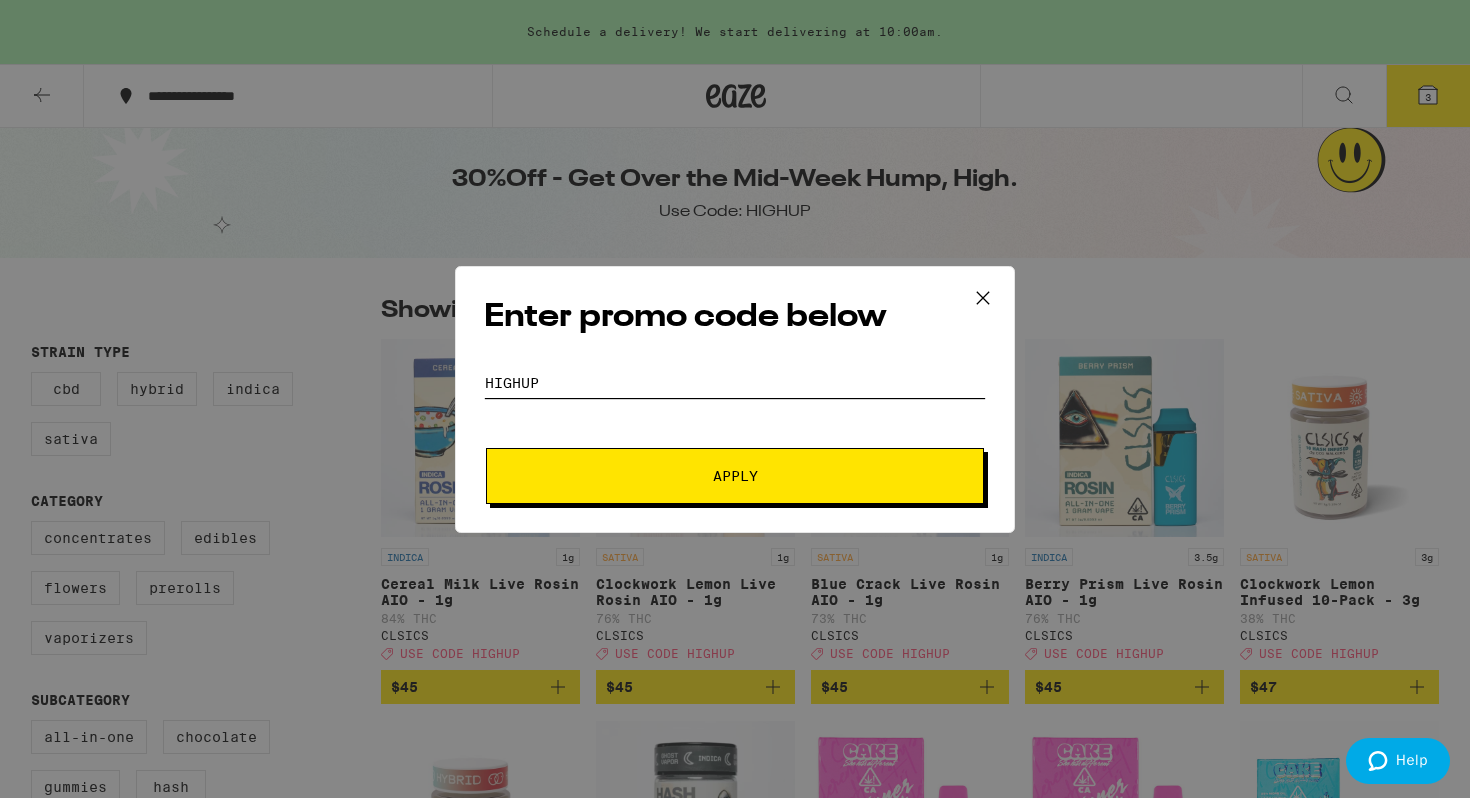 type on "highup" 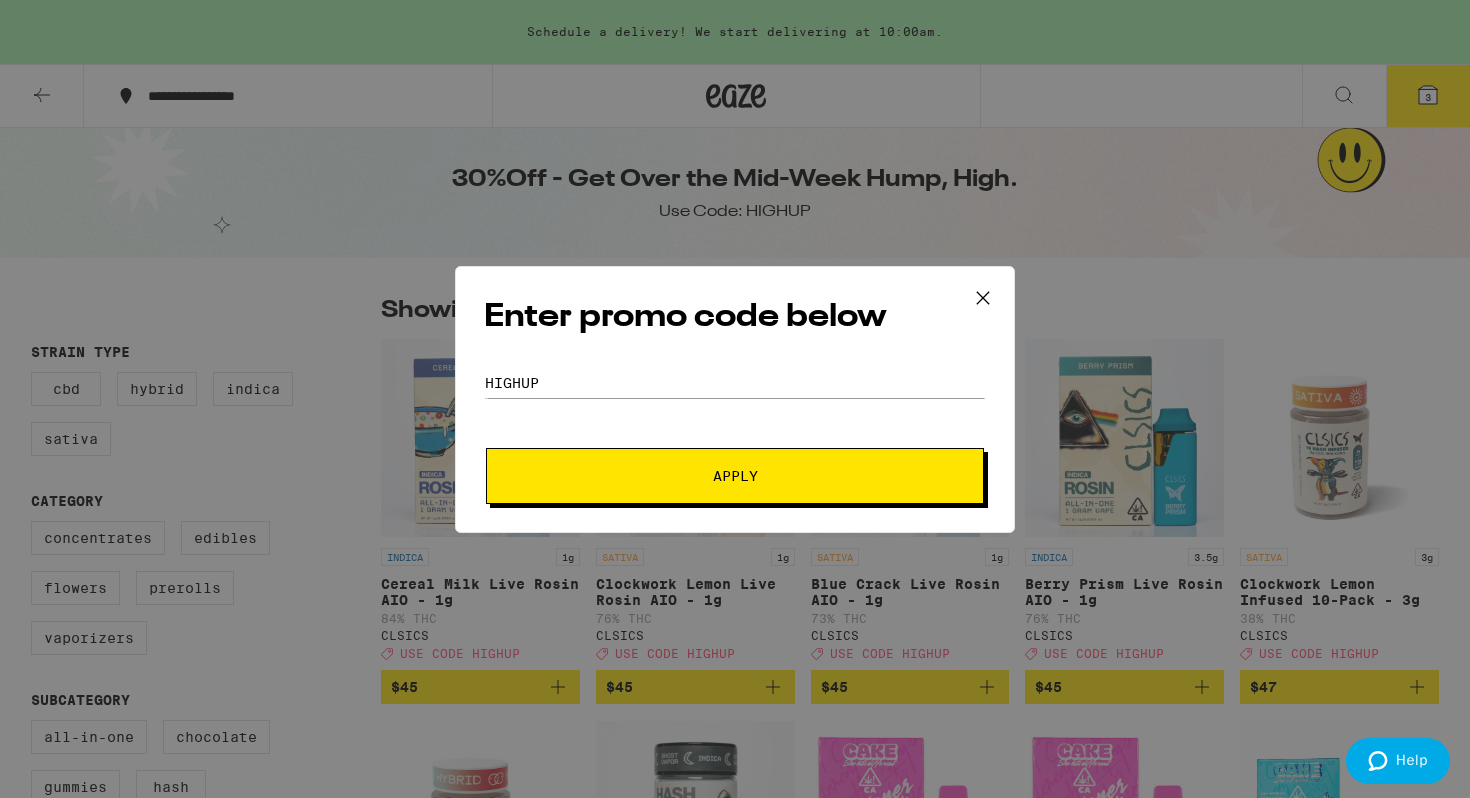 click on "Apply" at bounding box center [735, 476] 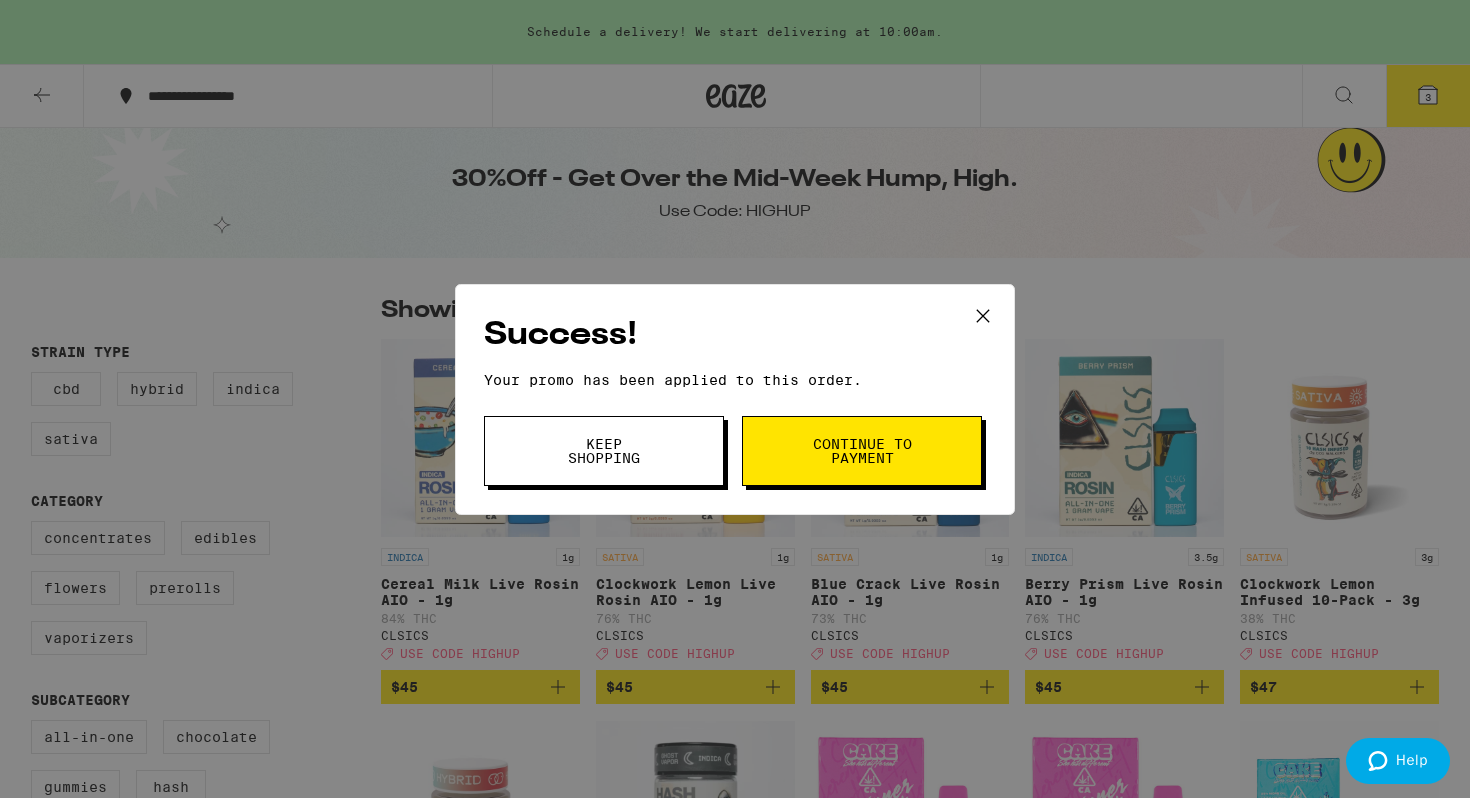 click on "Continue to payment" at bounding box center [862, 451] 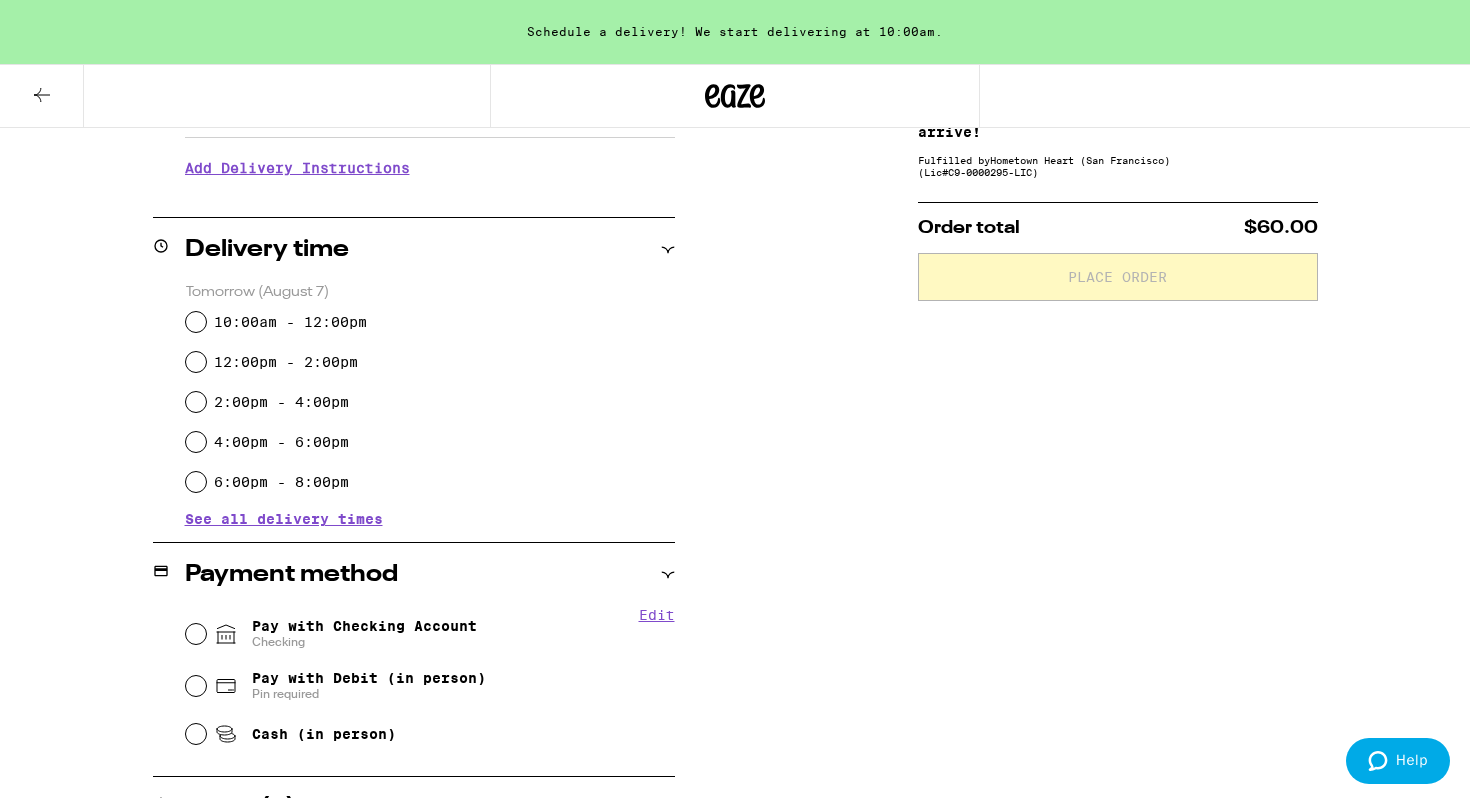 scroll, scrollTop: 397, scrollLeft: 0, axis: vertical 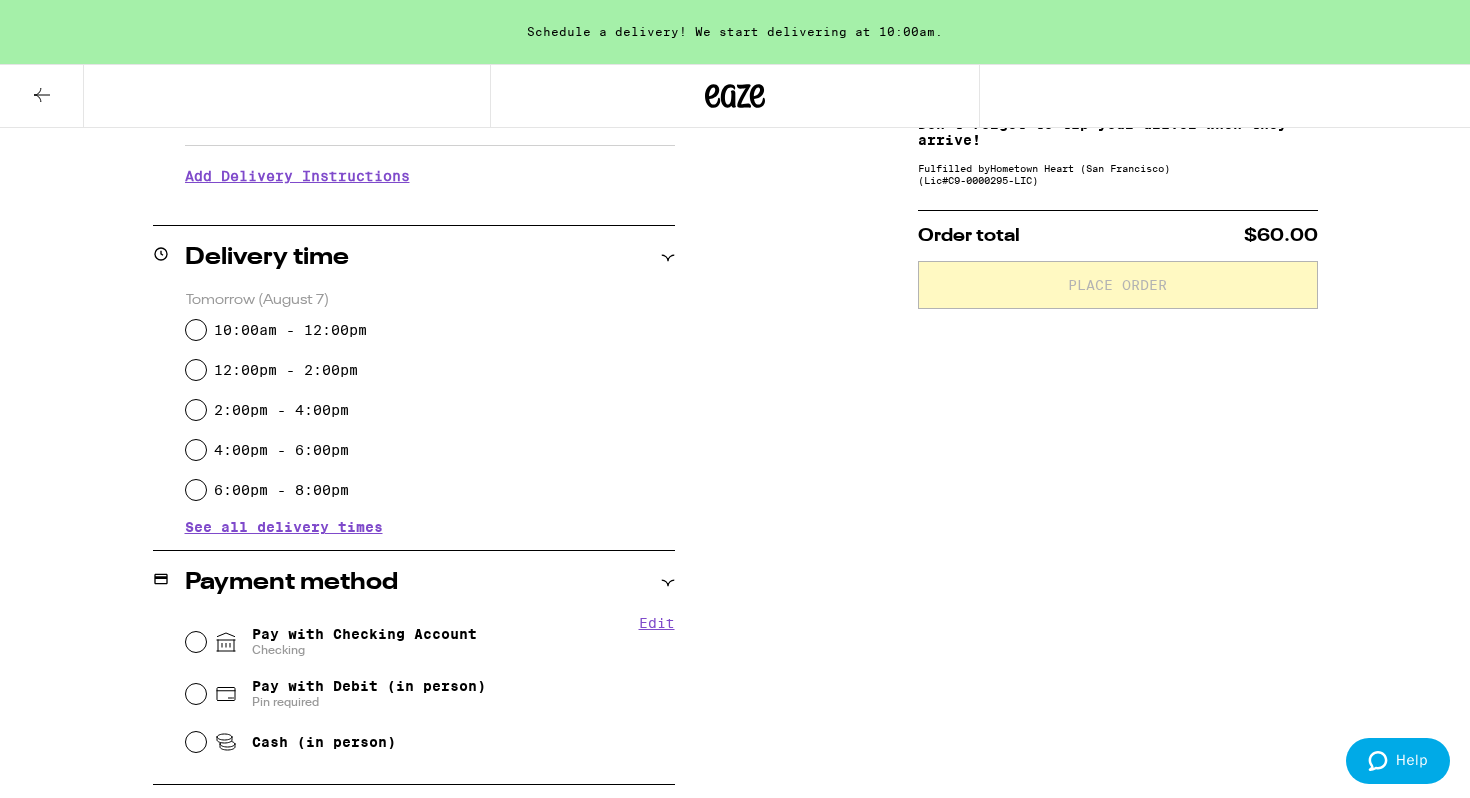 click on "See all delivery times" at bounding box center [284, 527] 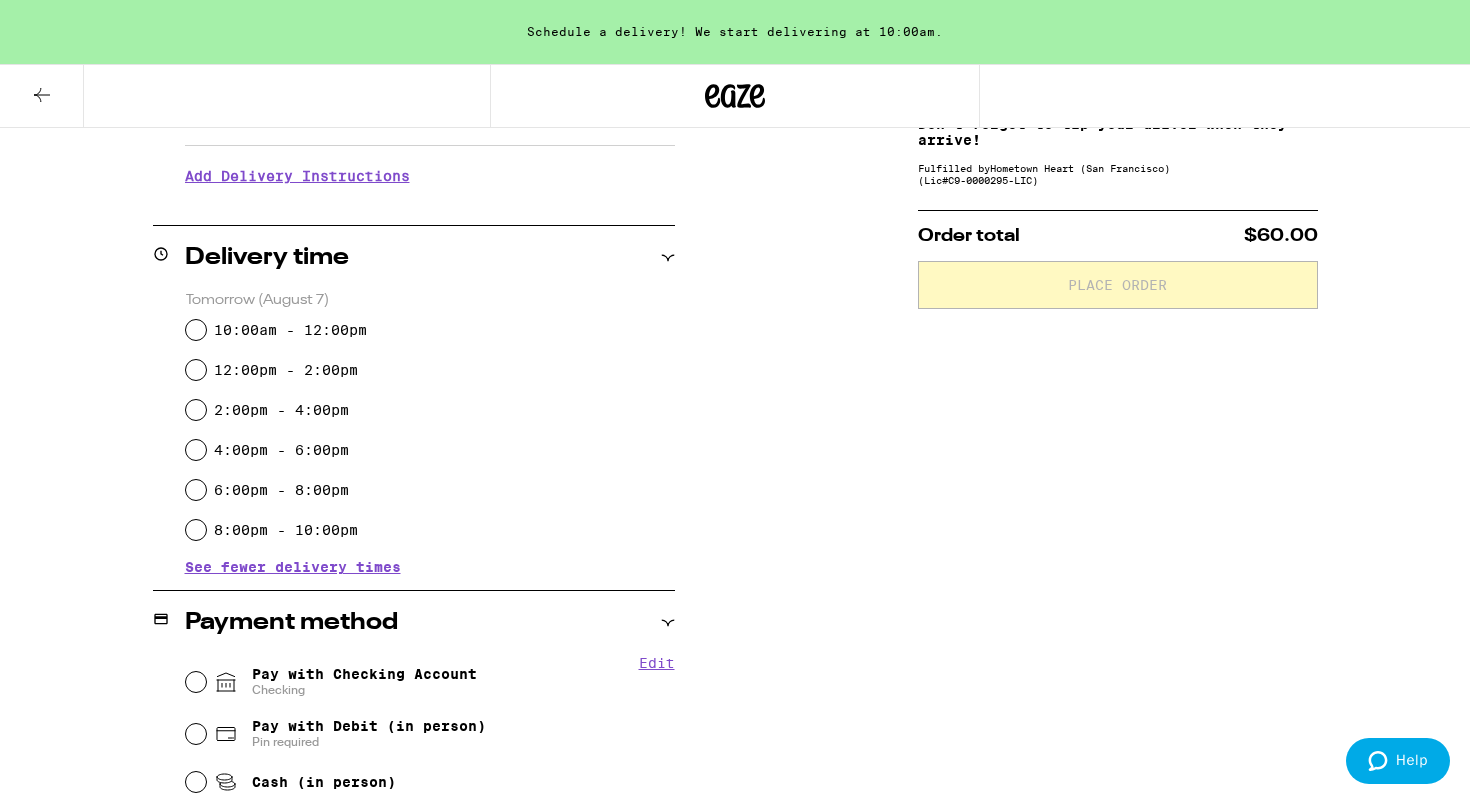 click on "See fewer delivery times" at bounding box center [293, 567] 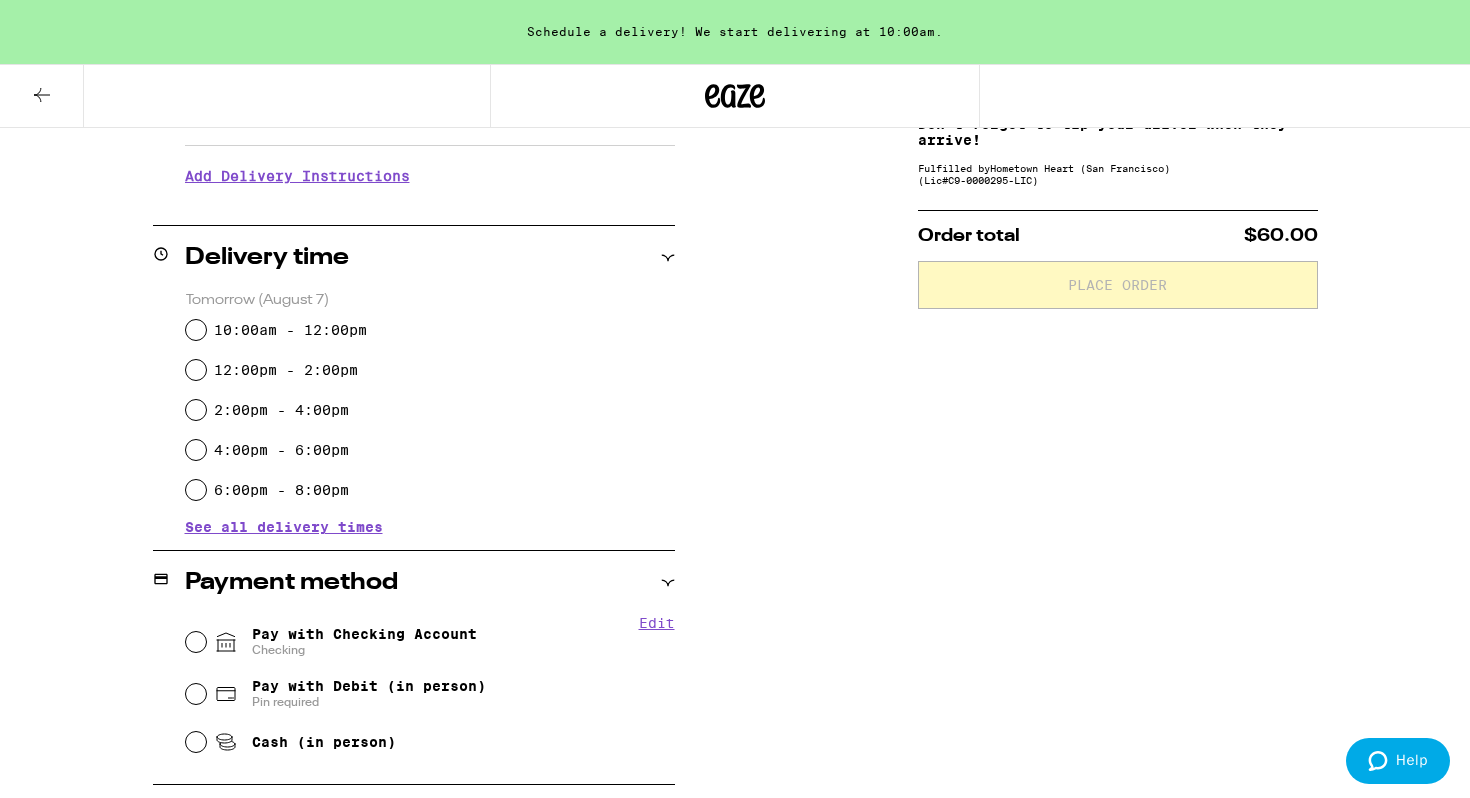 click on "See all delivery times" at bounding box center (284, 527) 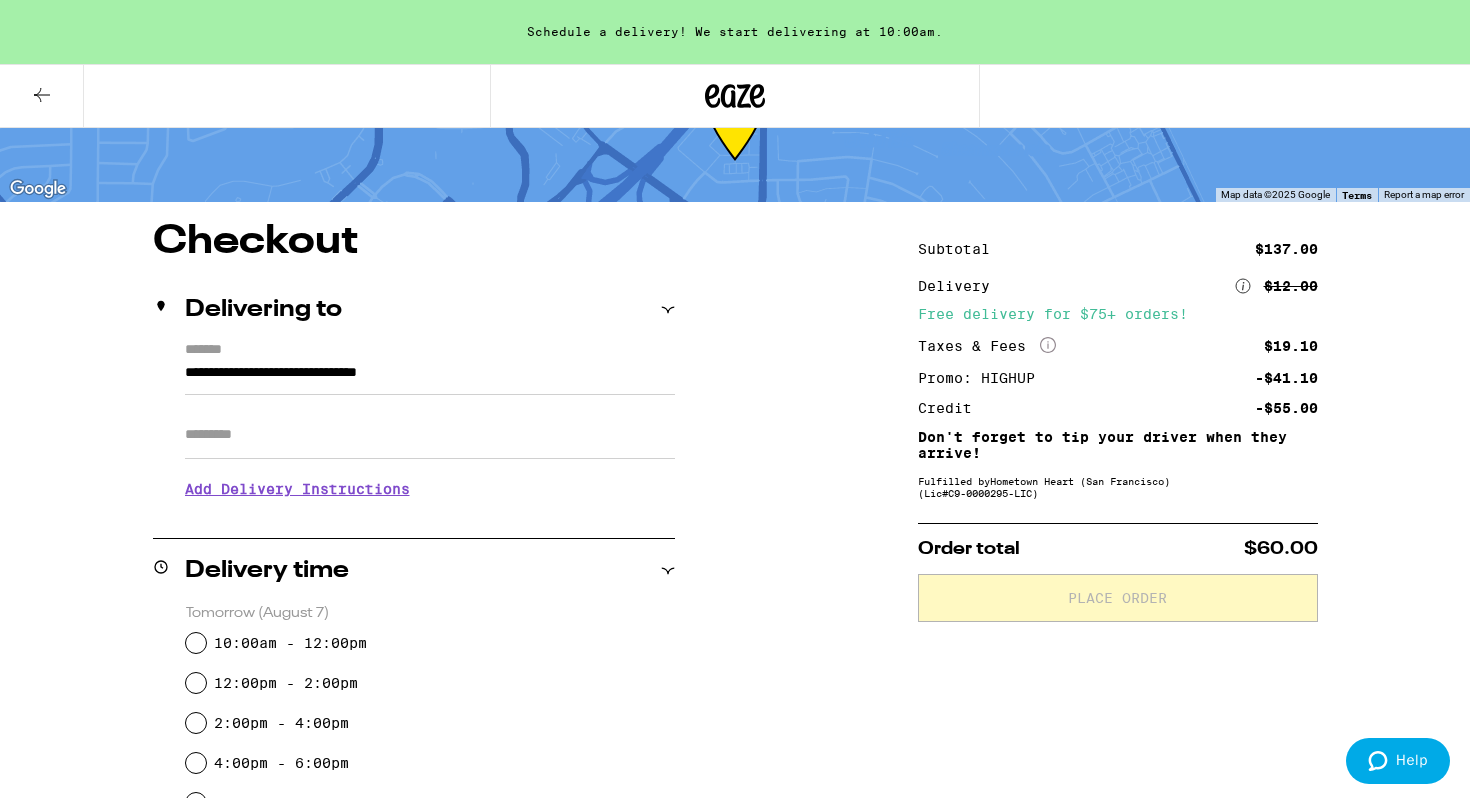 scroll, scrollTop: 0, scrollLeft: 0, axis: both 